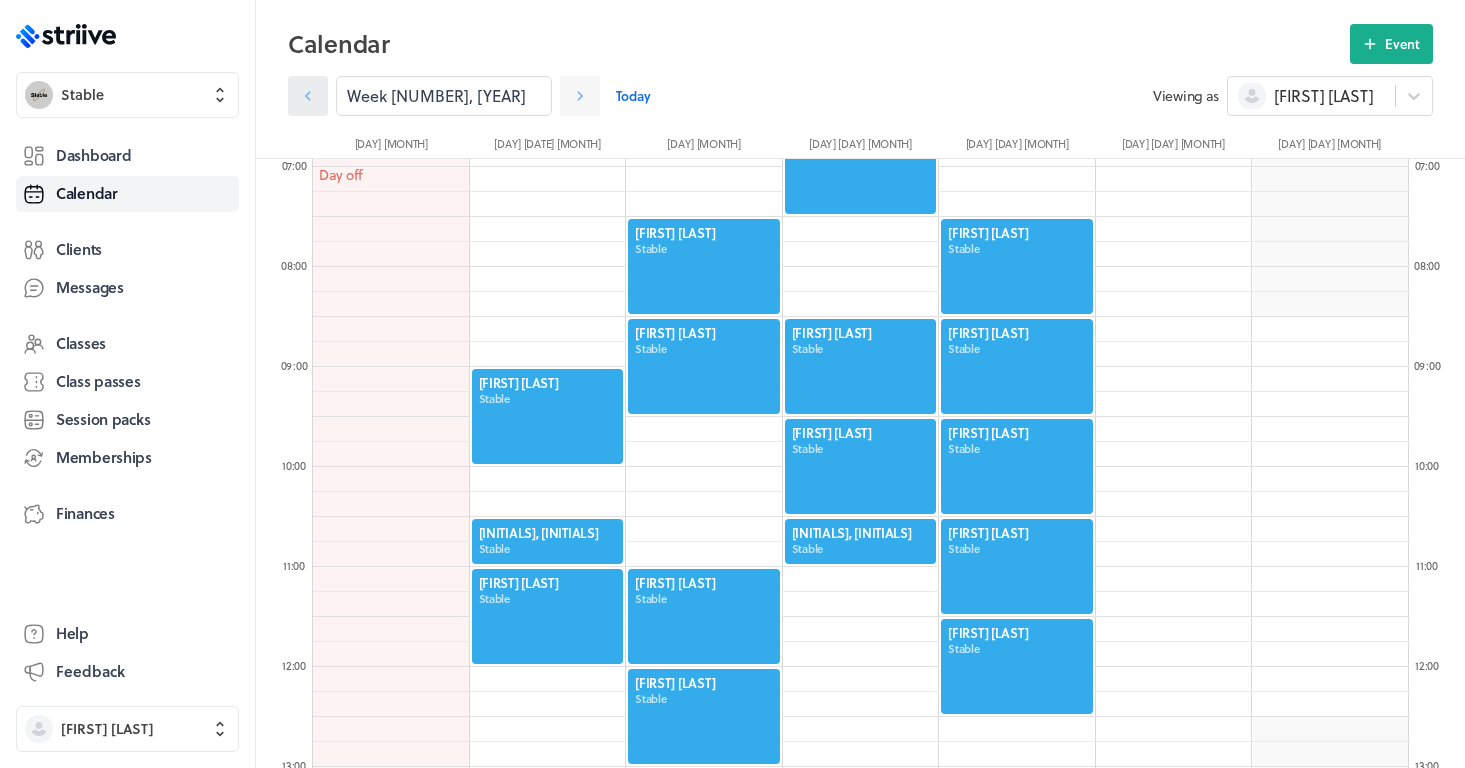 click at bounding box center [308, 96] 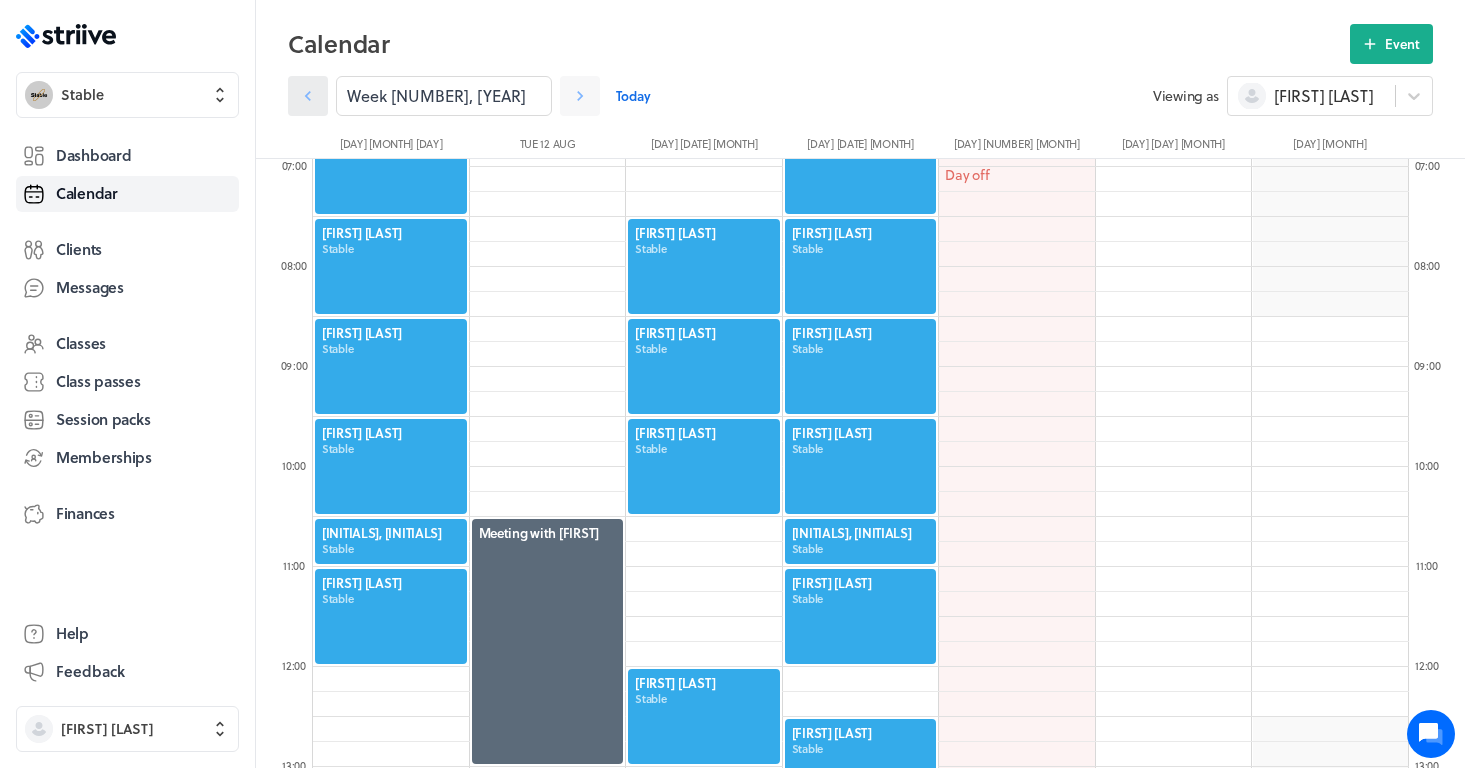 scroll, scrollTop: 692, scrollLeft: 0, axis: vertical 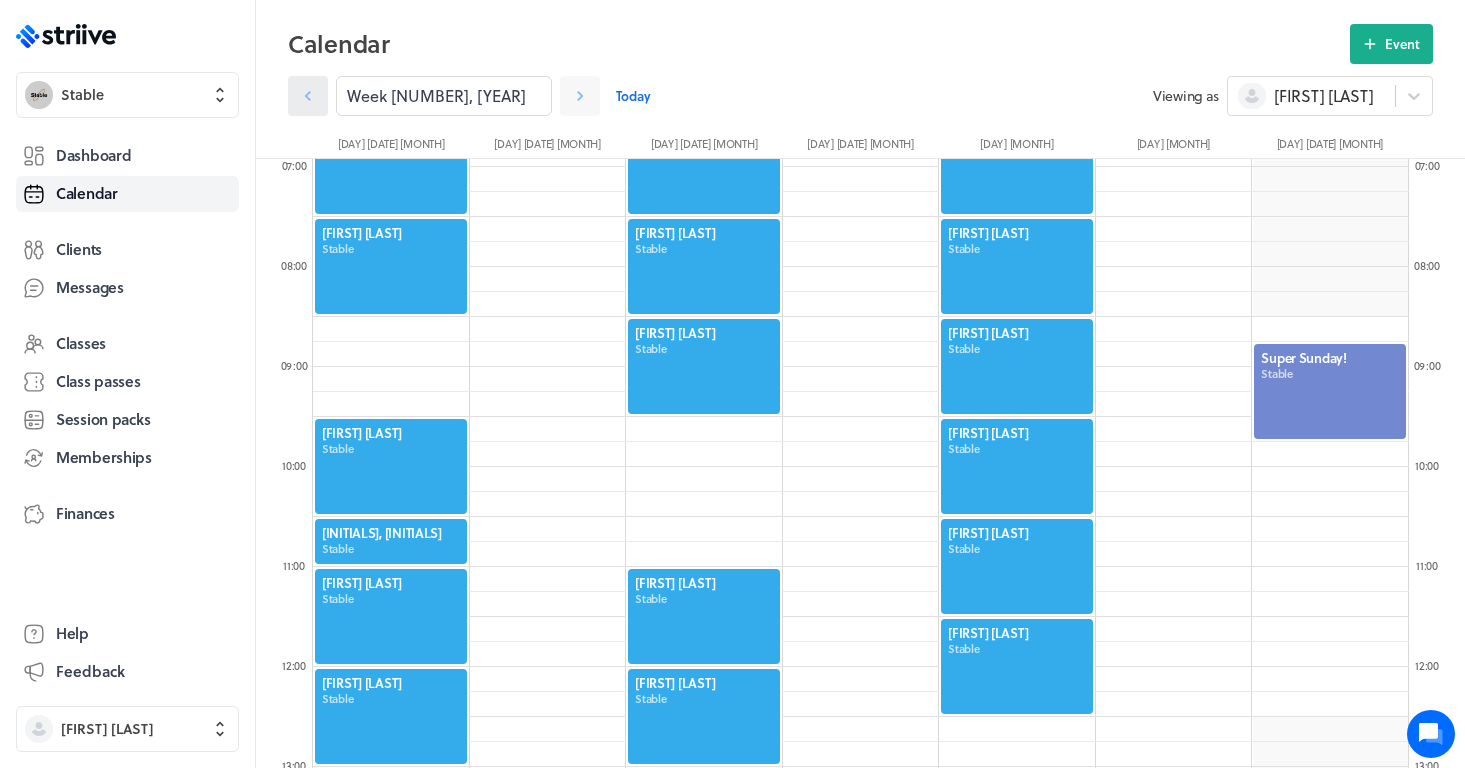 click 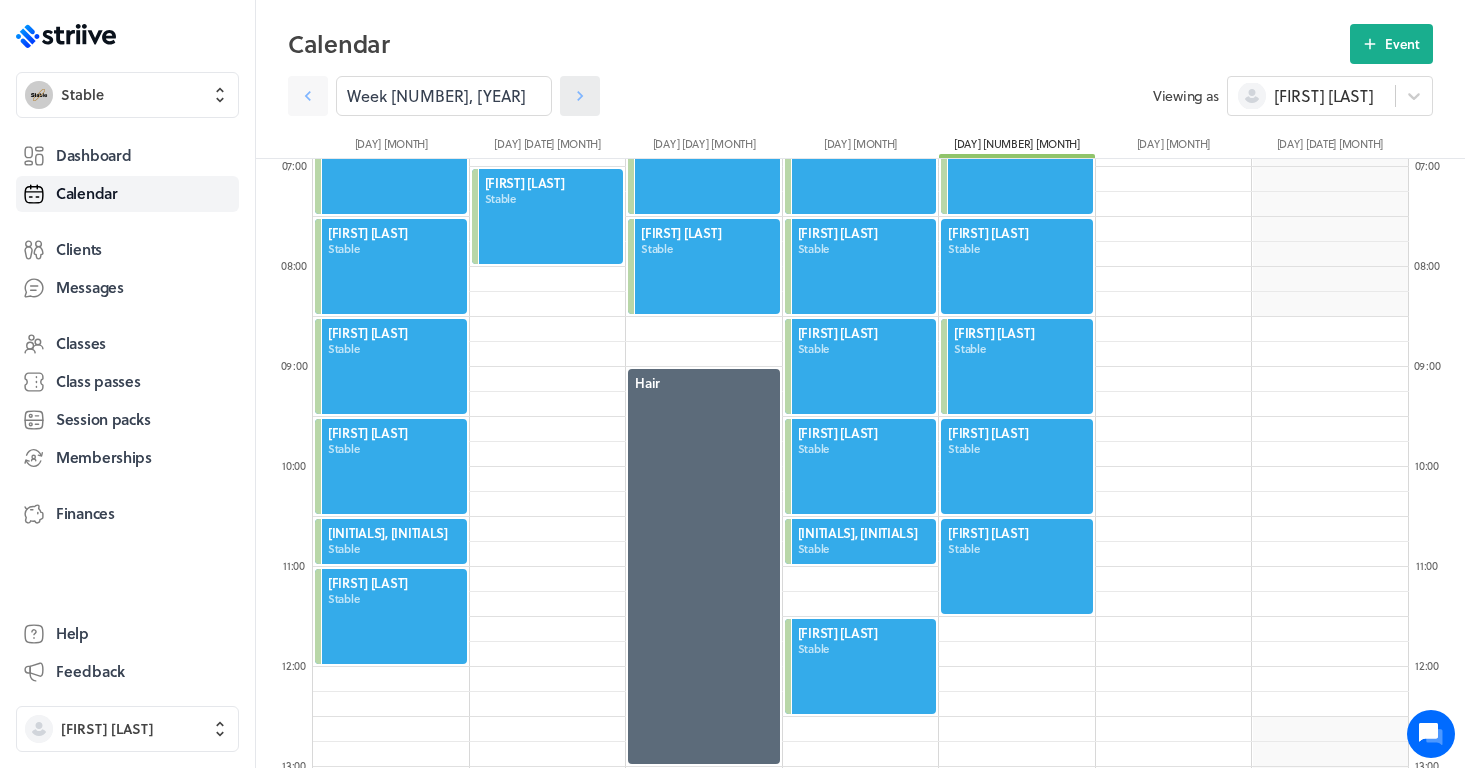 click 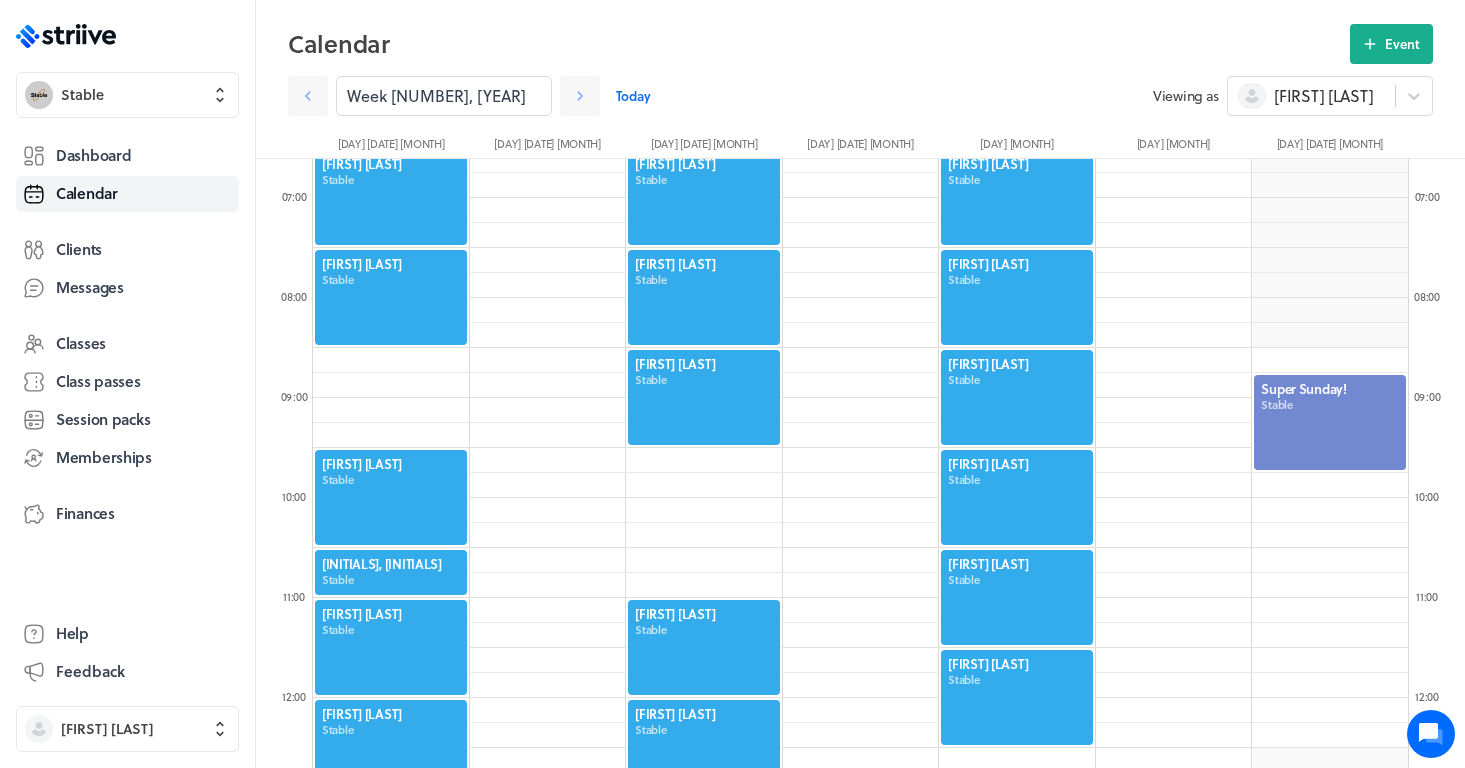 scroll, scrollTop: 658, scrollLeft: 0, axis: vertical 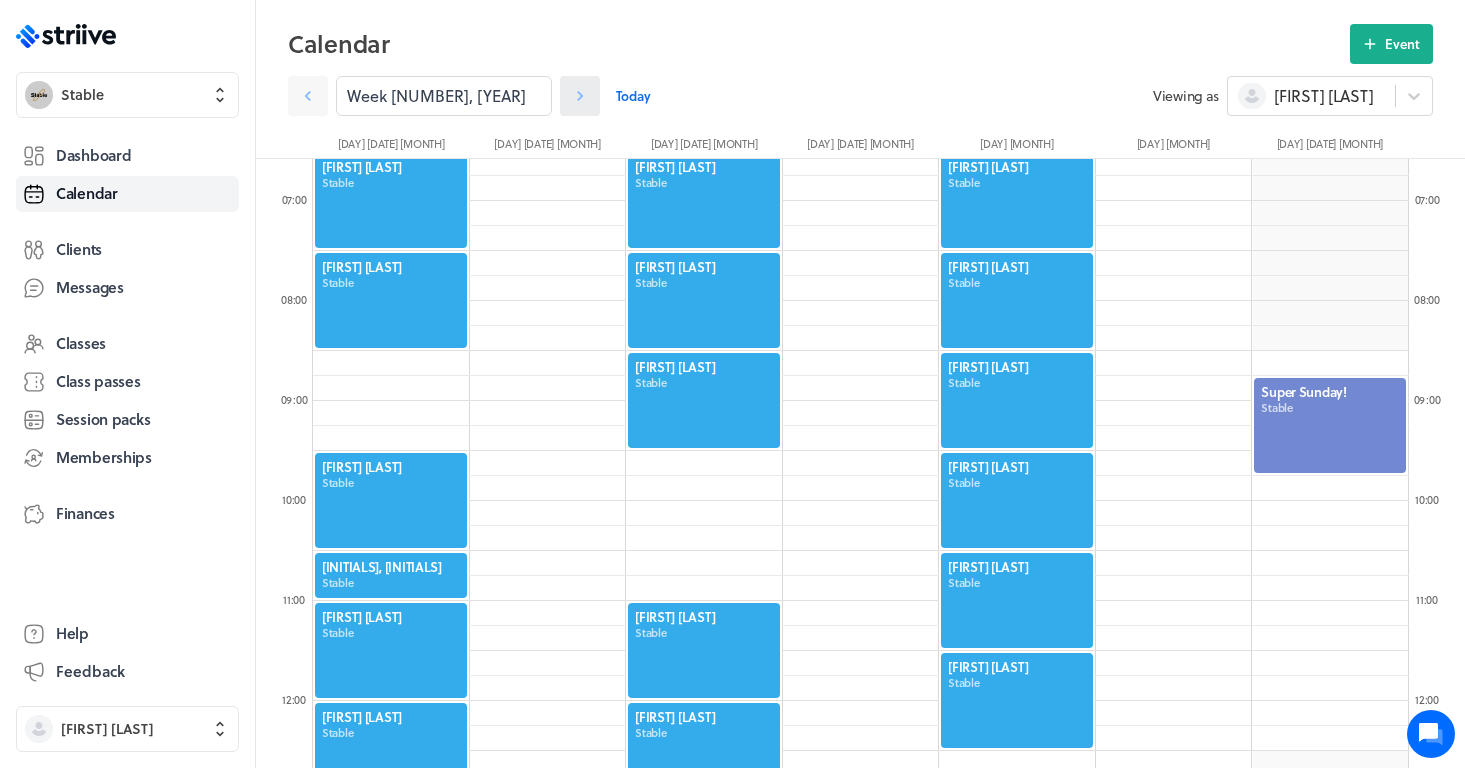 click at bounding box center (580, 96) 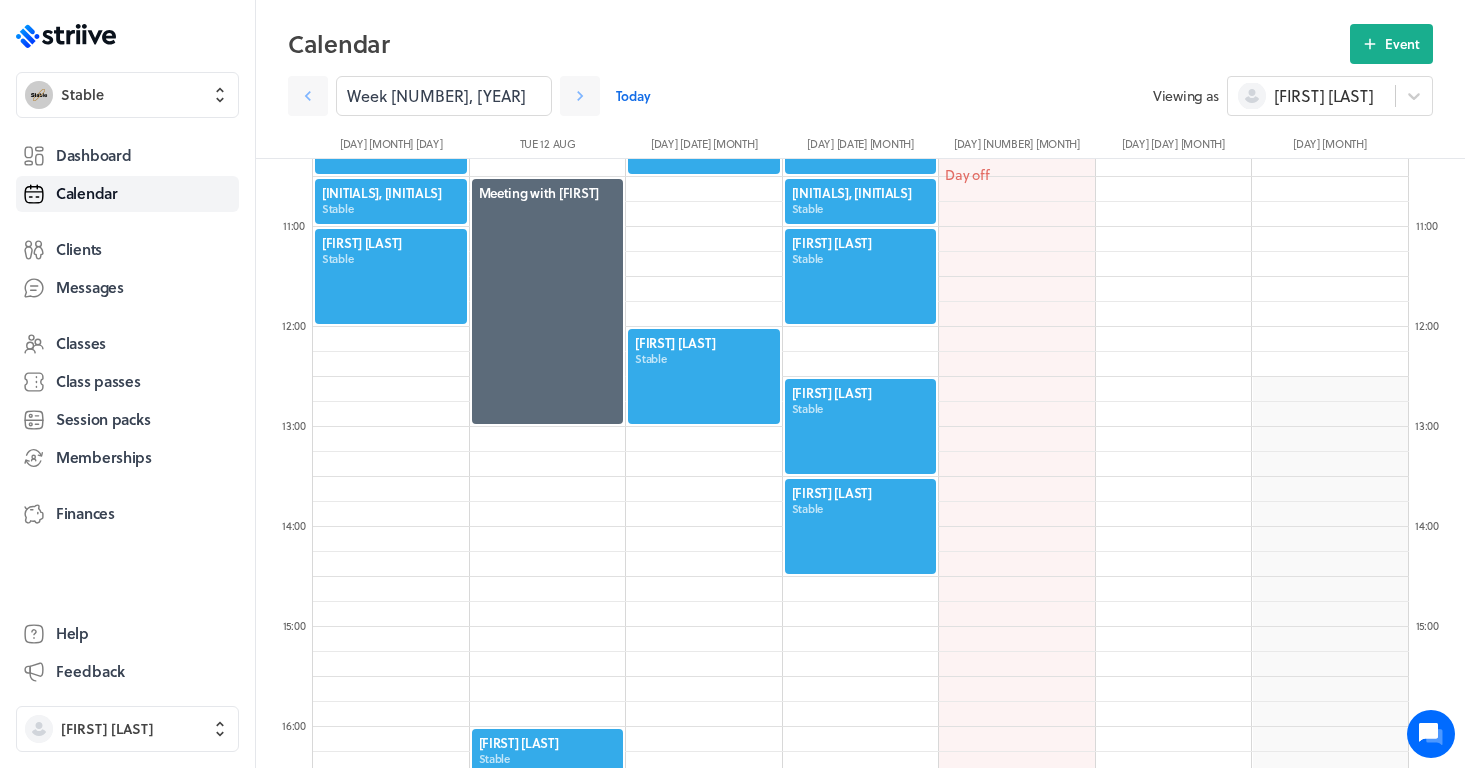 scroll, scrollTop: 1025, scrollLeft: 0, axis: vertical 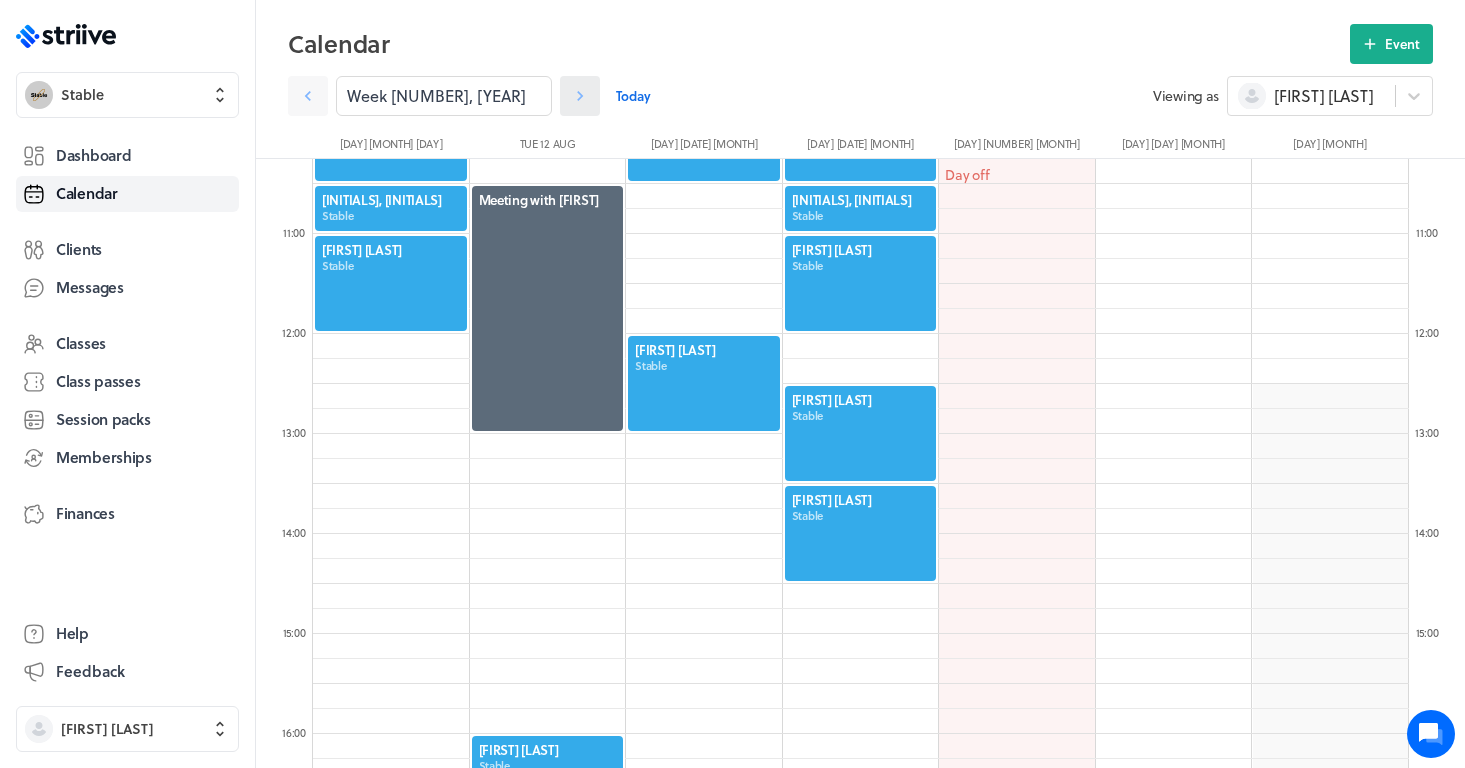 click at bounding box center (580, 96) 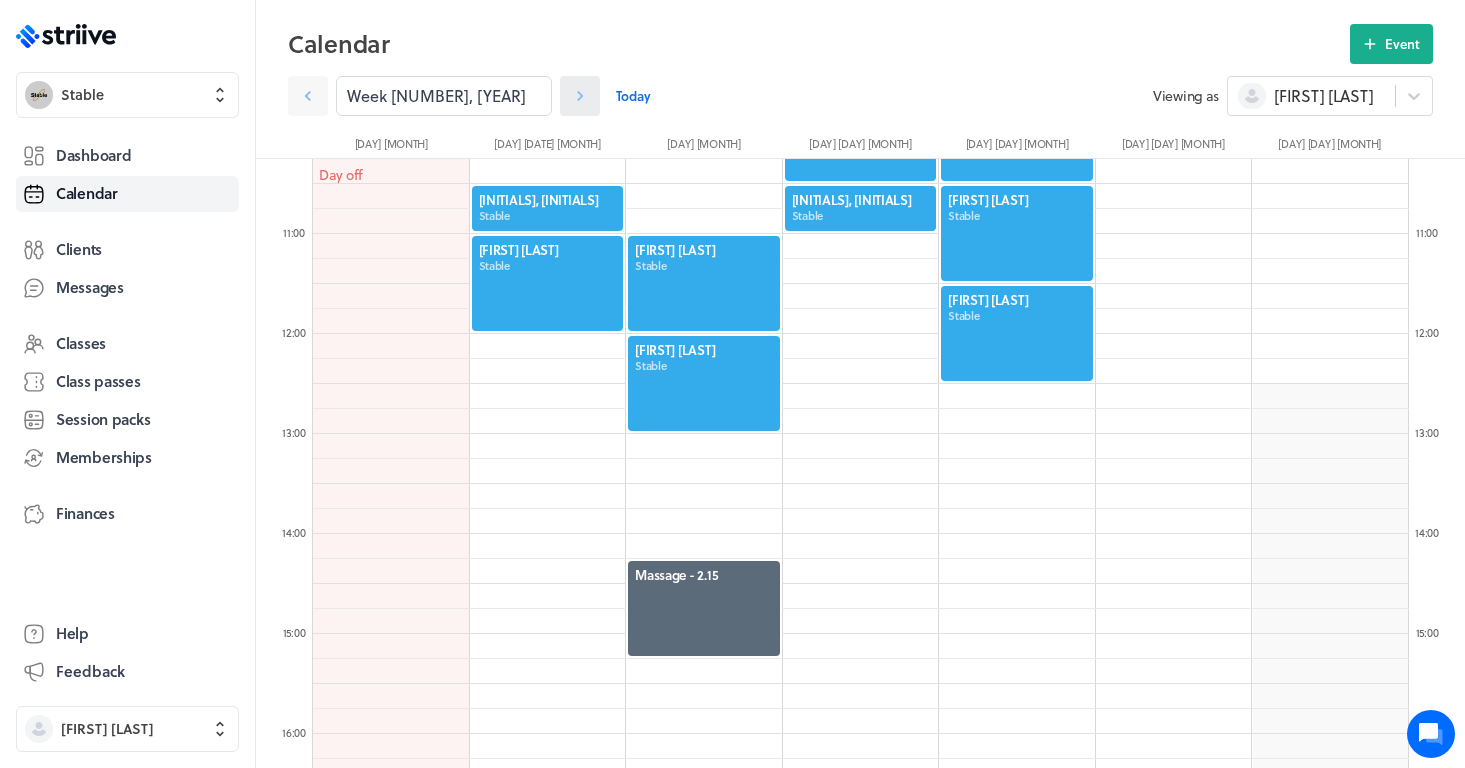 click at bounding box center (580, 96) 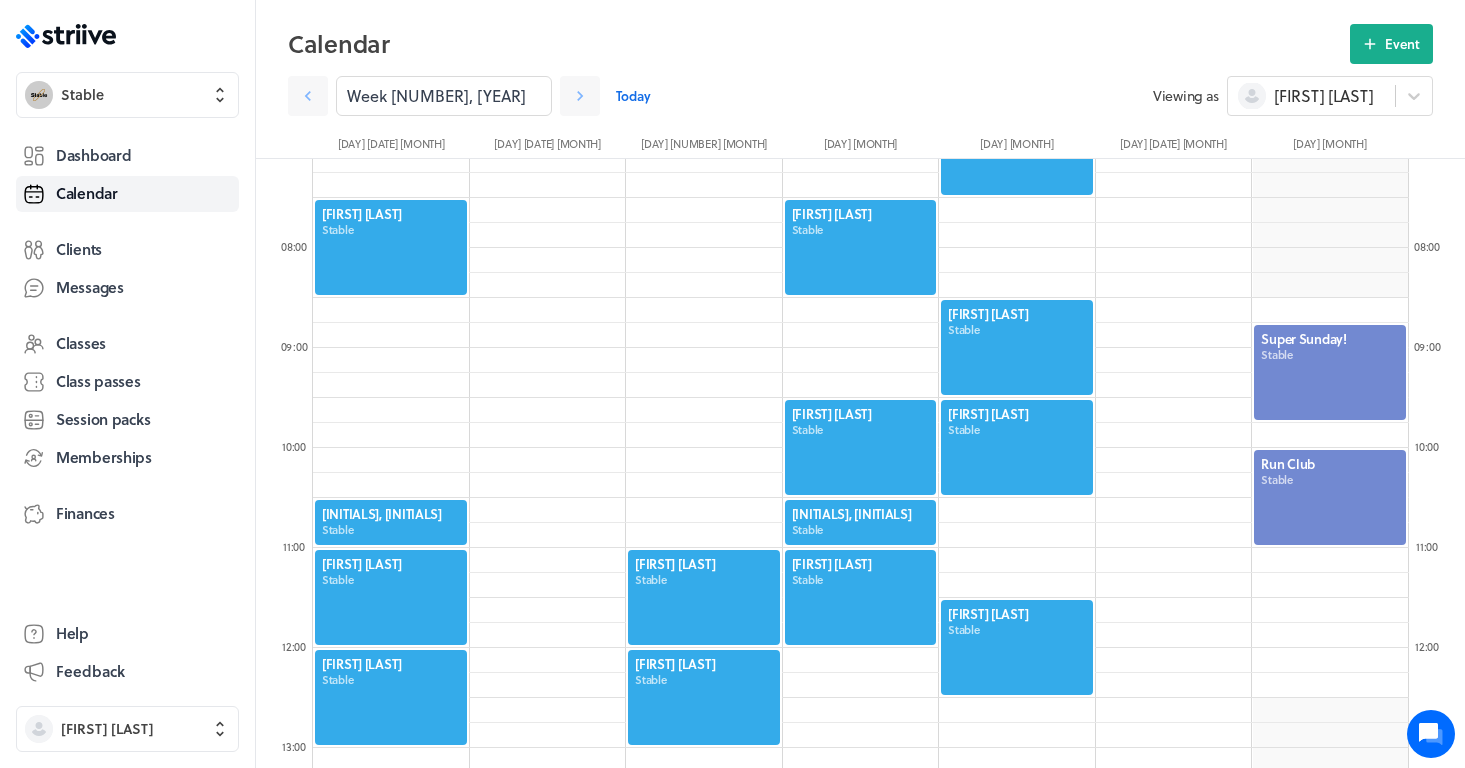 scroll, scrollTop: 719, scrollLeft: 0, axis: vertical 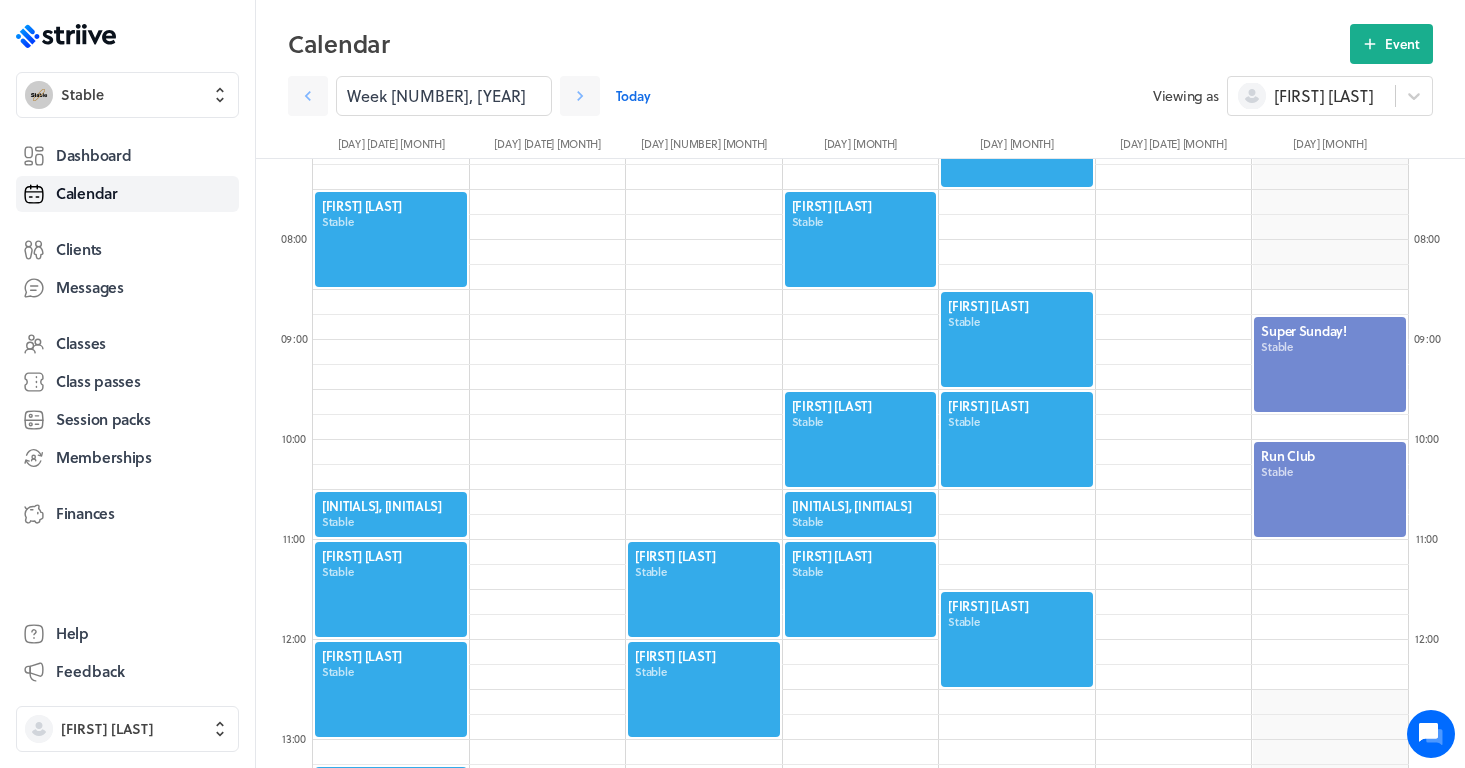 click at bounding box center (1017, 639) 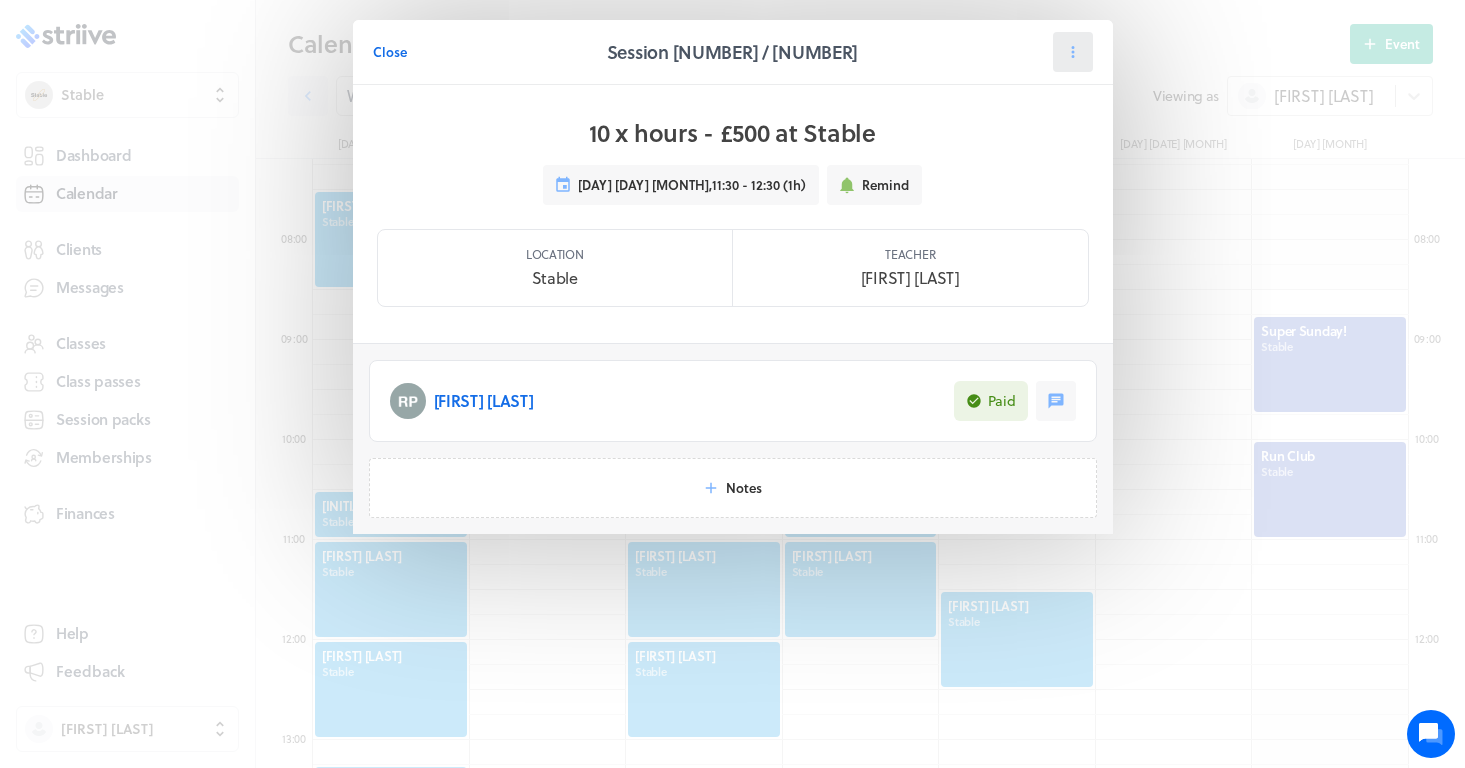 click at bounding box center [1073, 52] 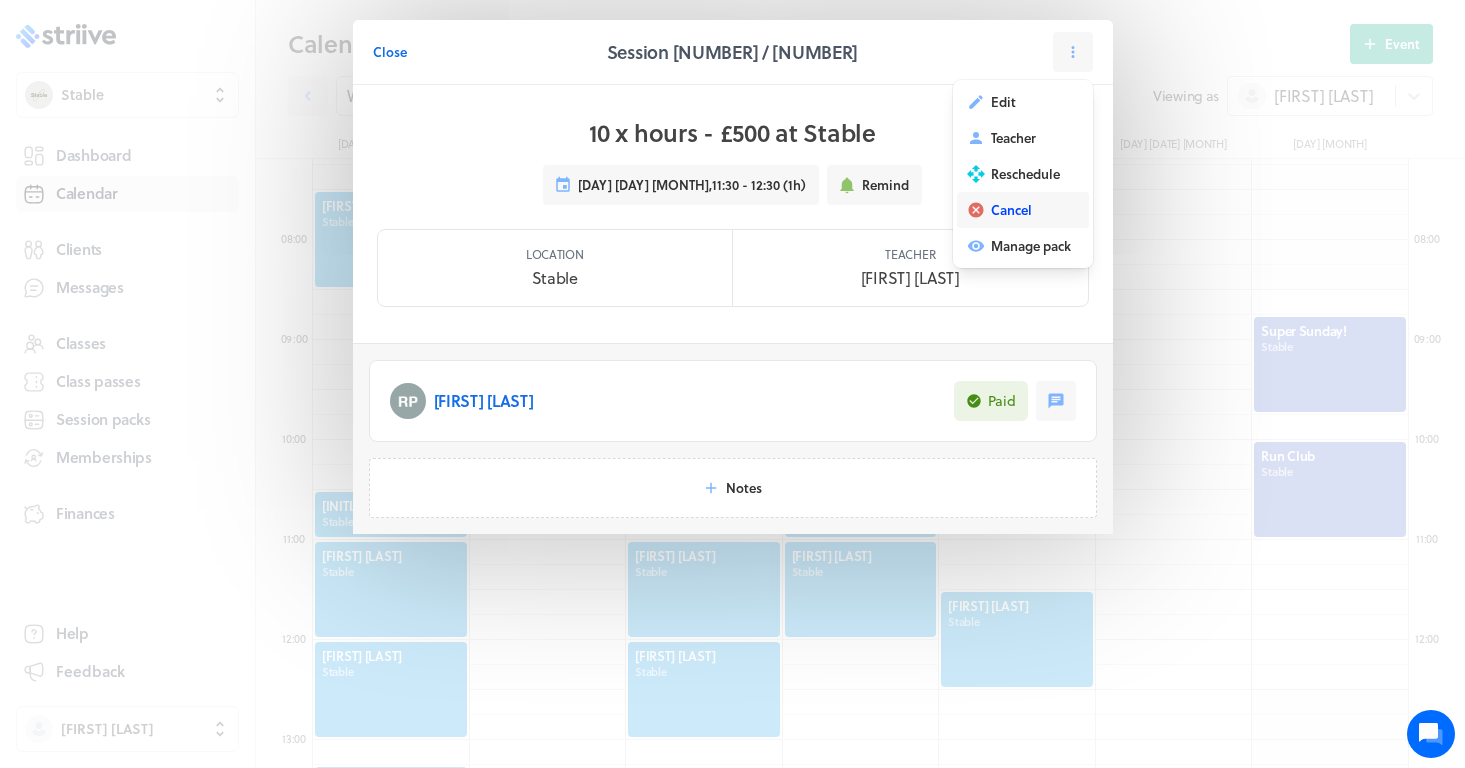 click on "Cancel" at bounding box center (1011, 210) 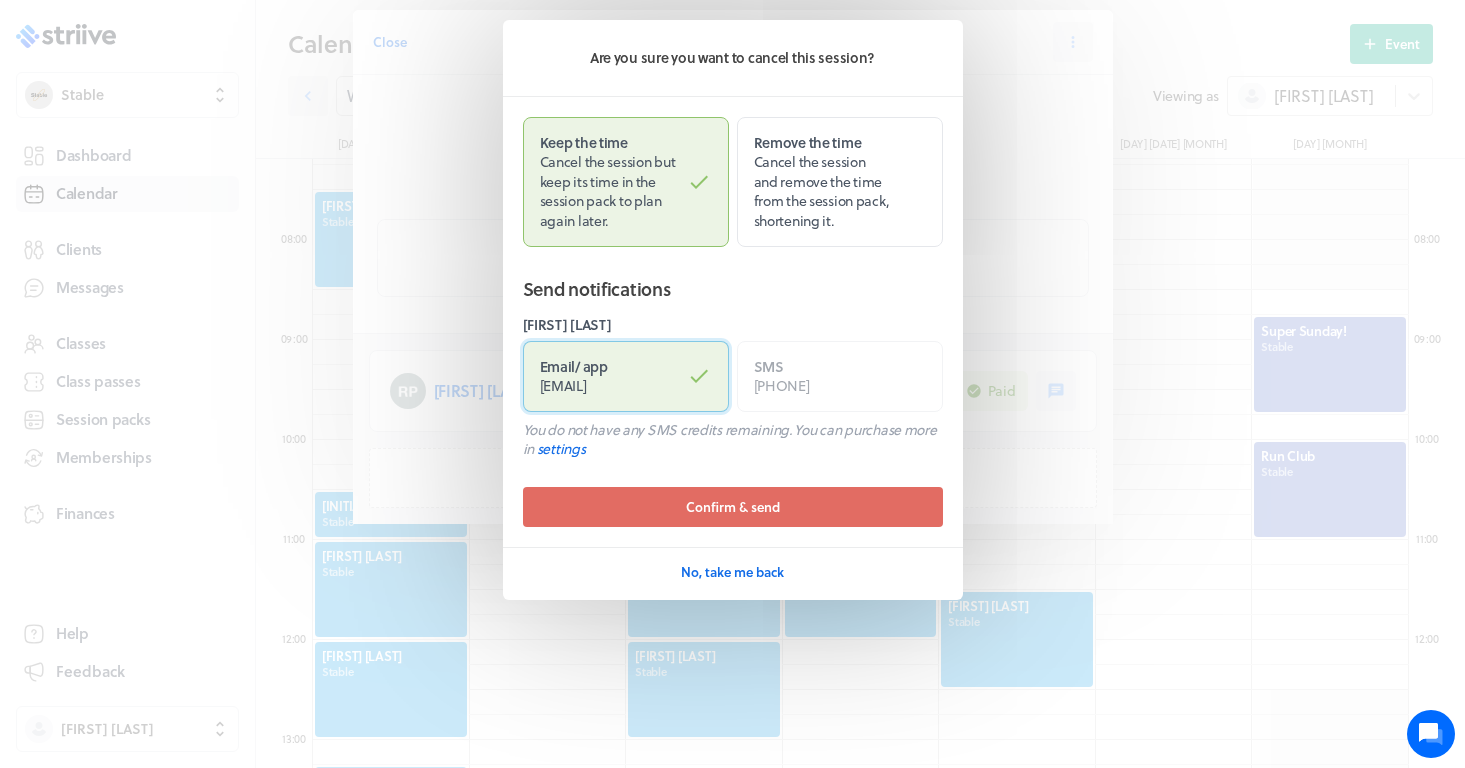 click on "Email  / app [EMAIL]" at bounding box center (626, 376) 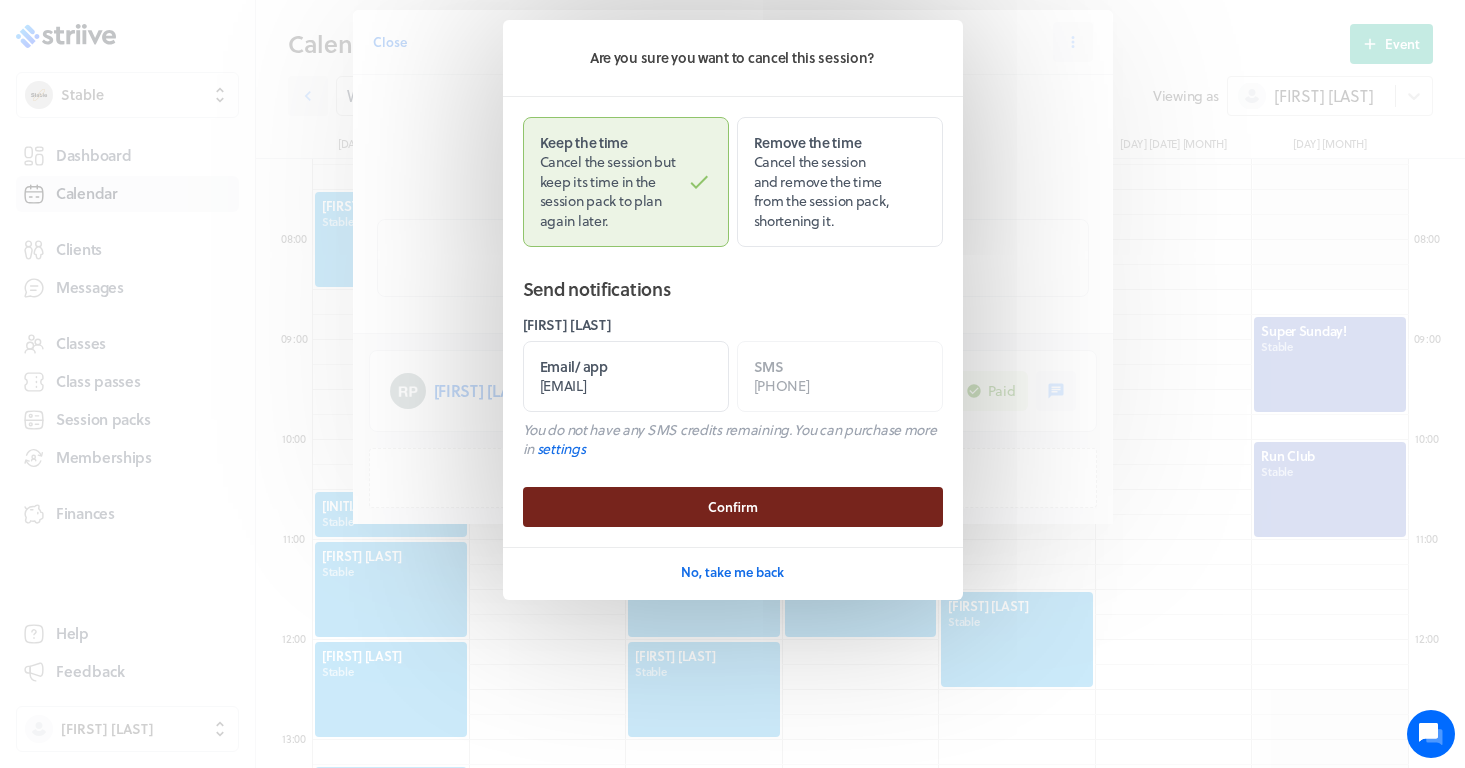 click on "Confirm" at bounding box center [733, 507] 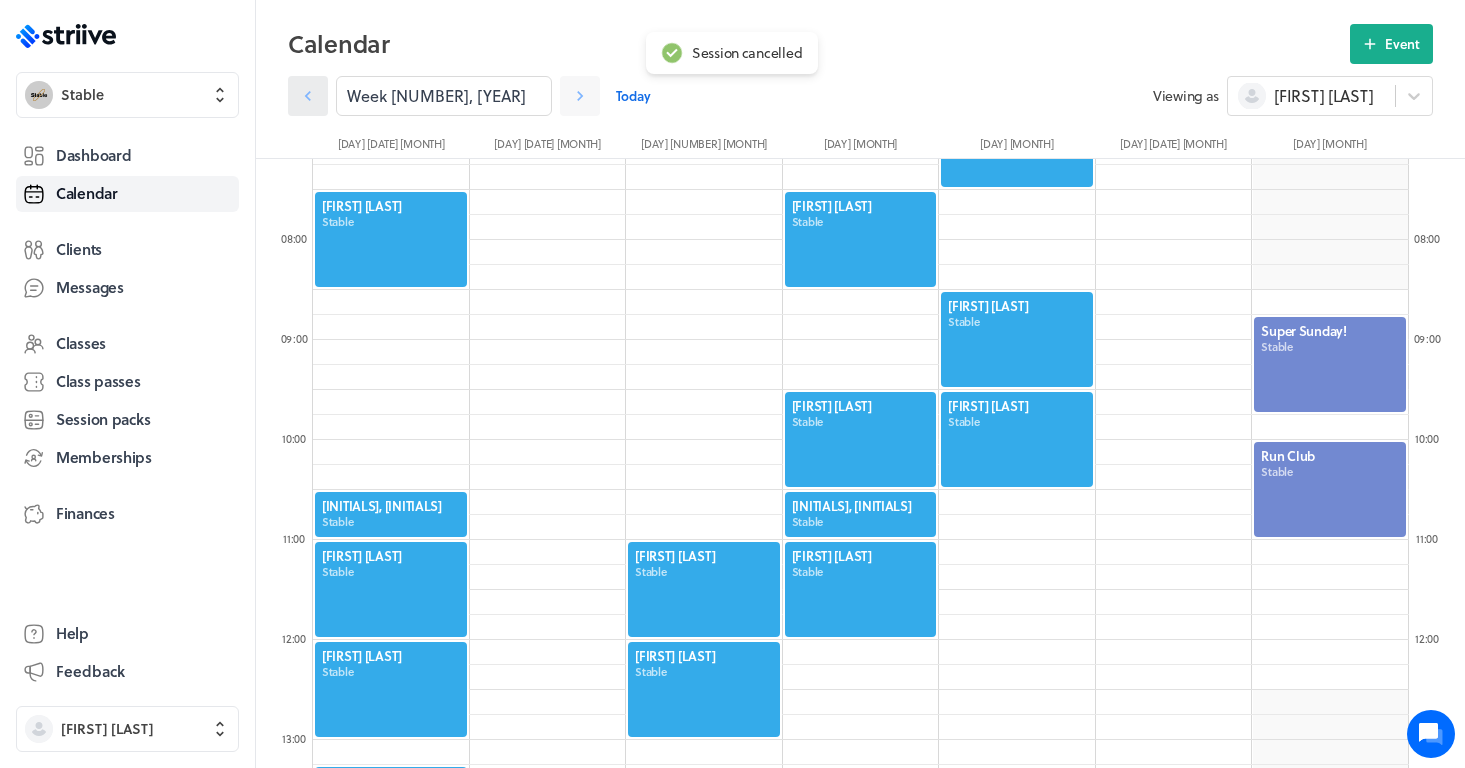 click 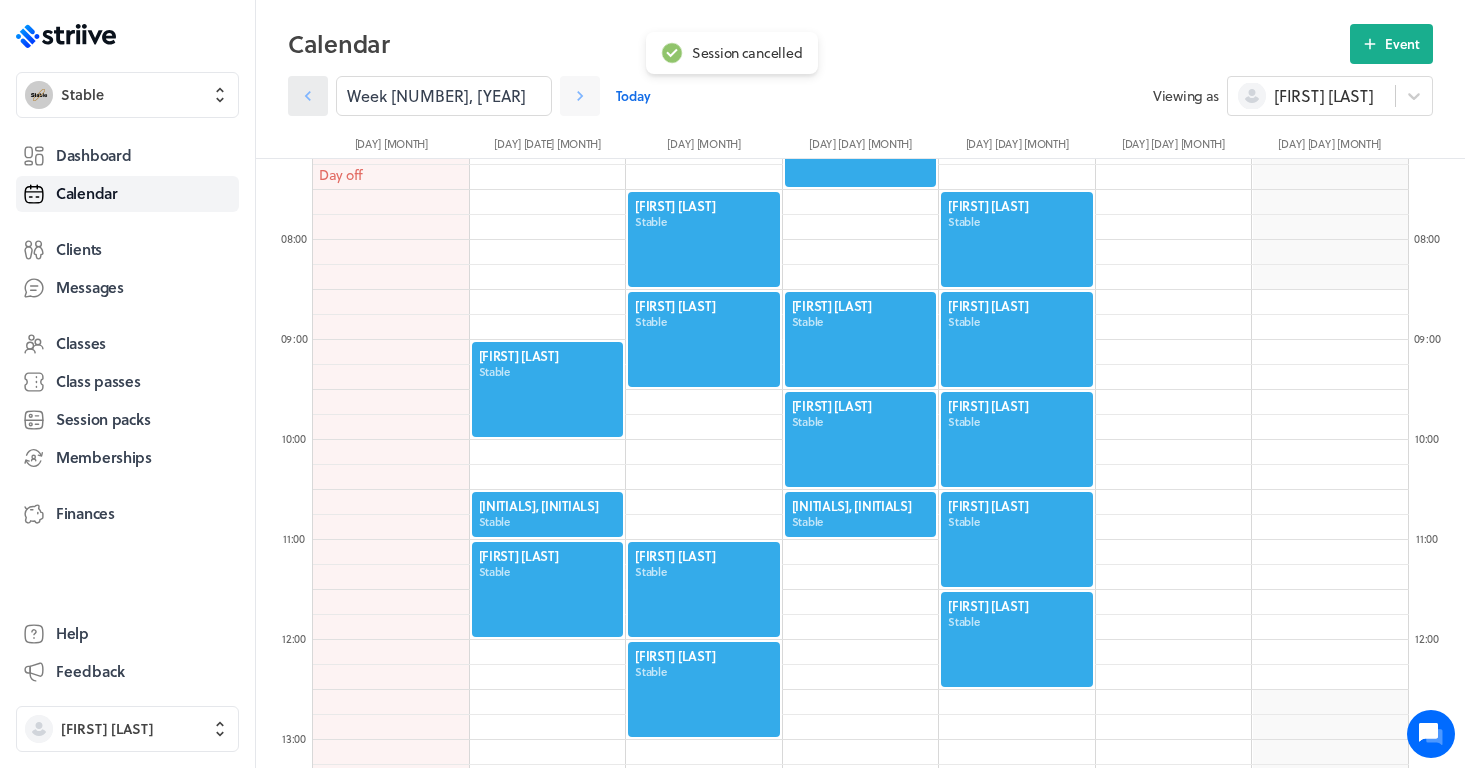 click 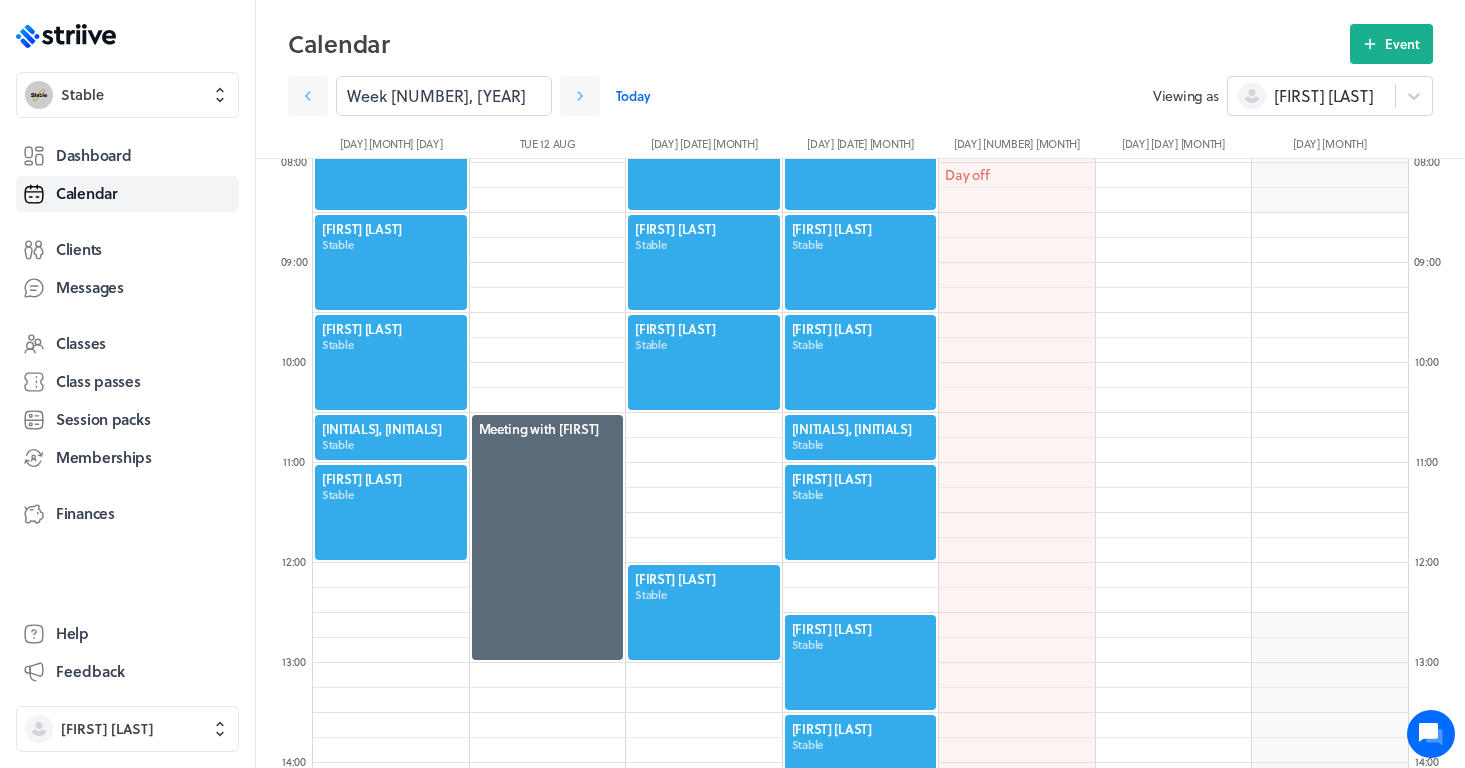 scroll, scrollTop: 805, scrollLeft: 0, axis: vertical 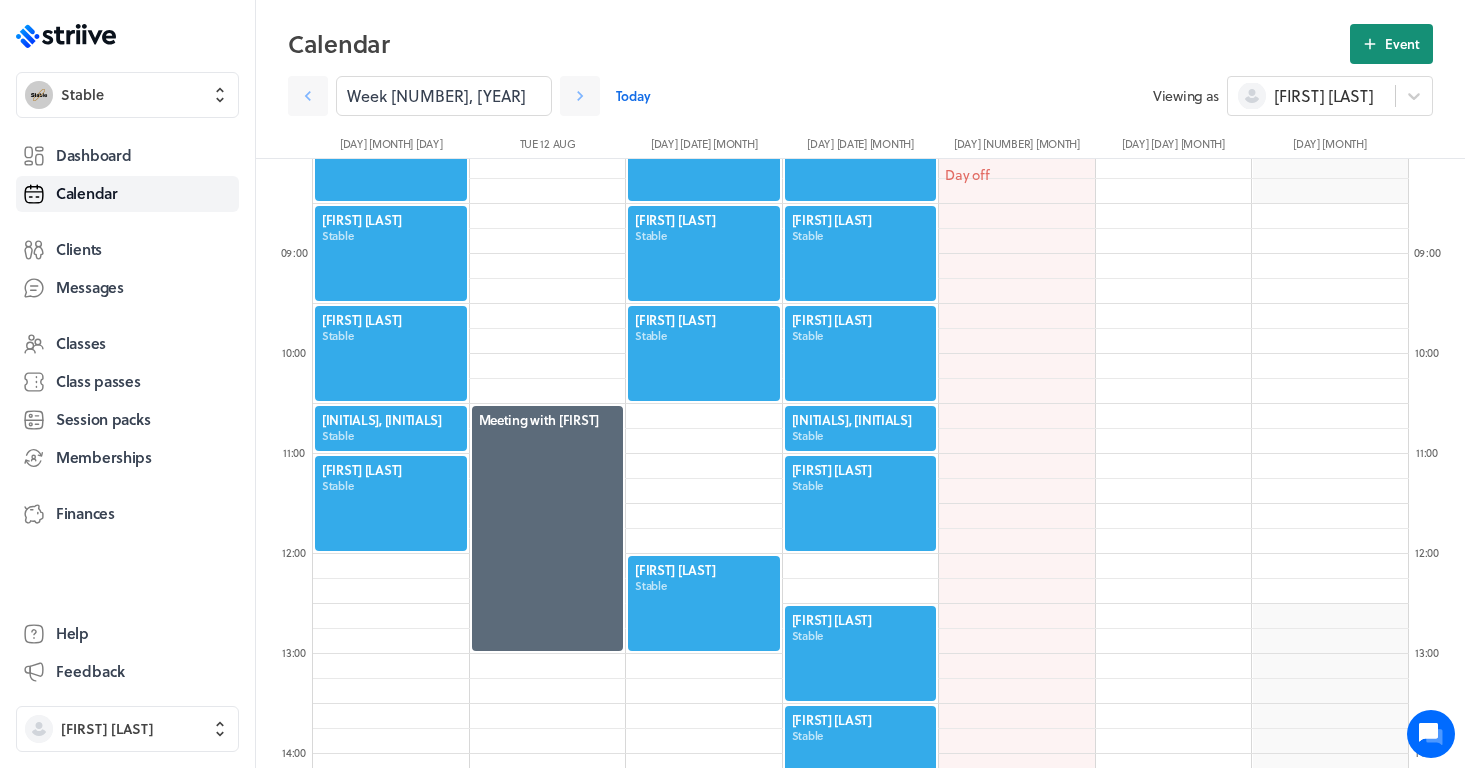 click on "Event" at bounding box center (1391, 44) 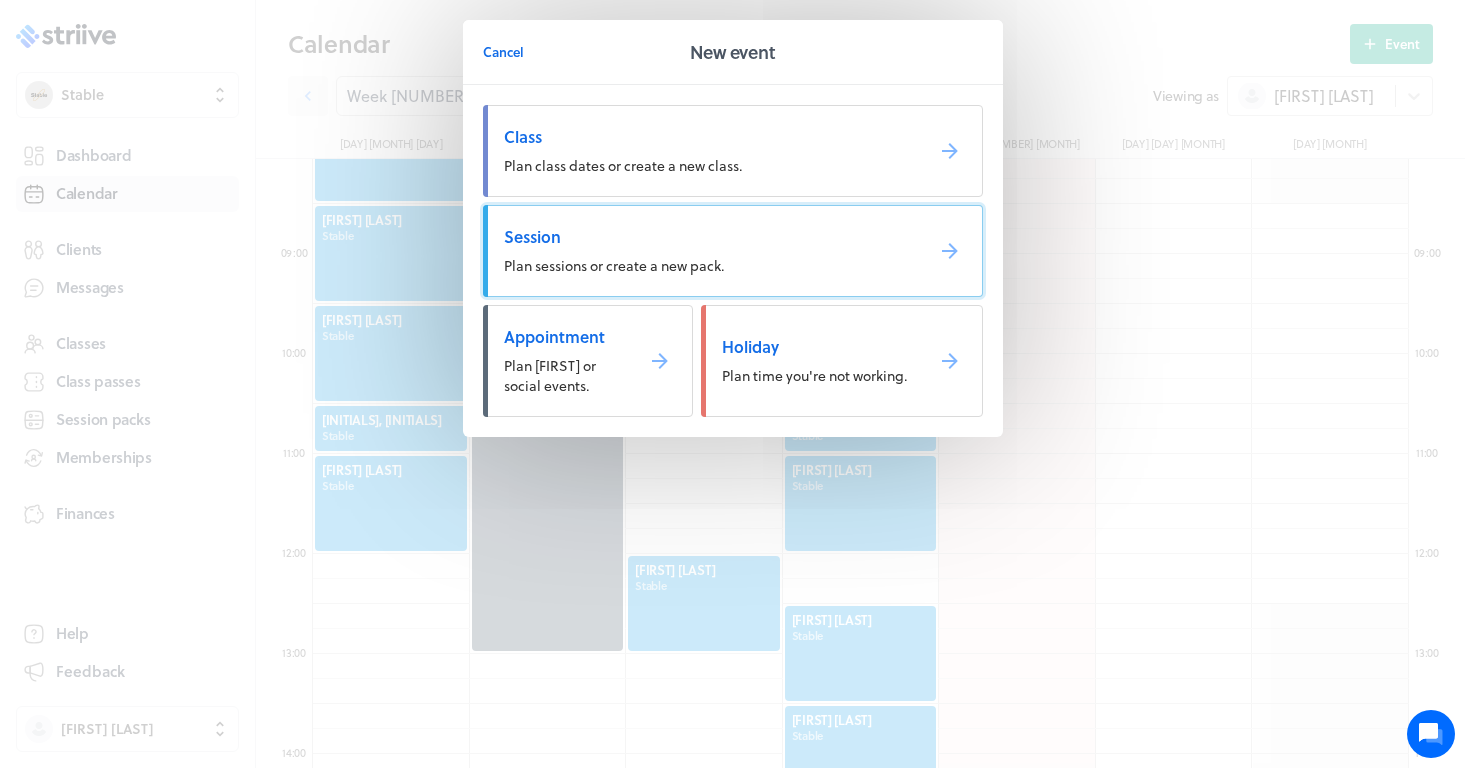 click on "Session" at bounding box center [705, 237] 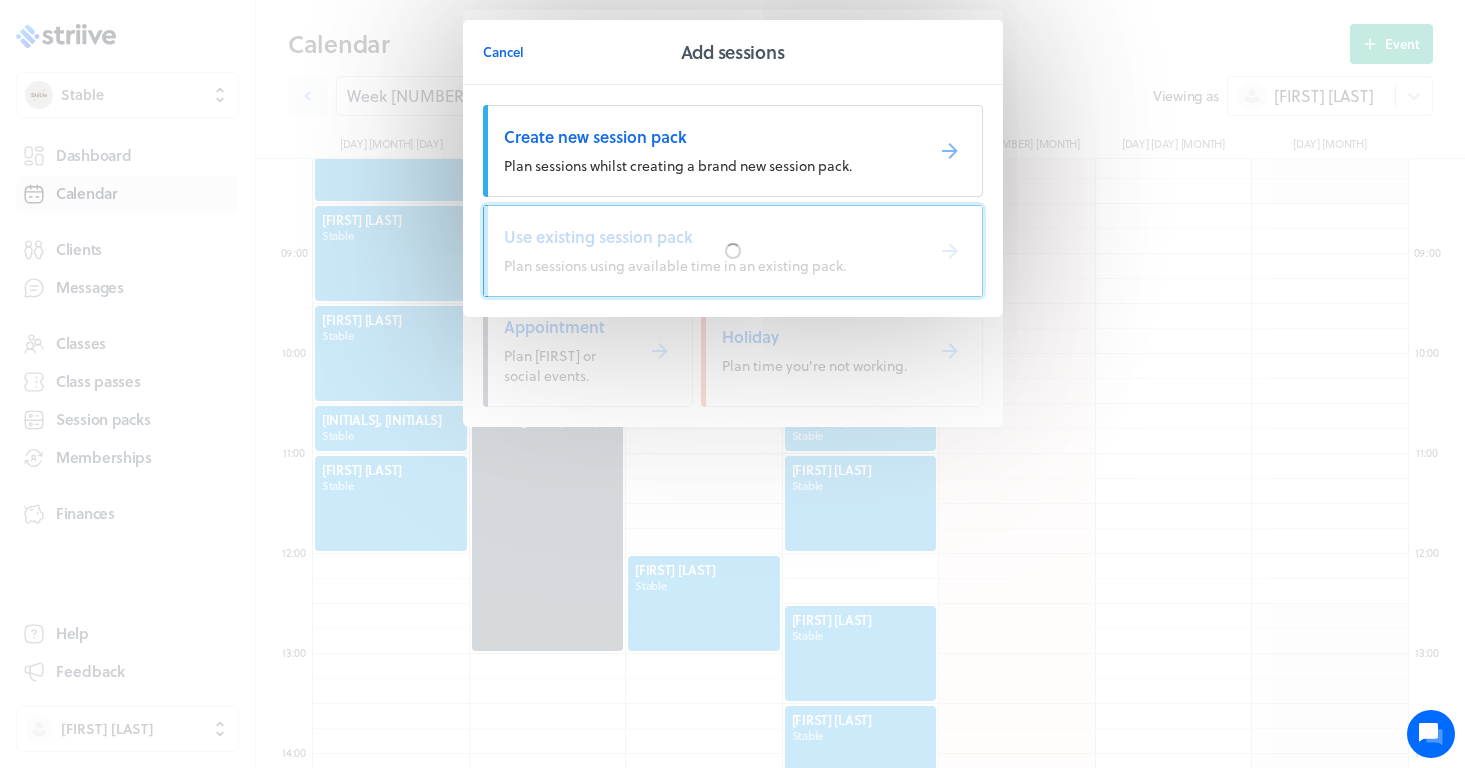 click at bounding box center [733, 251] 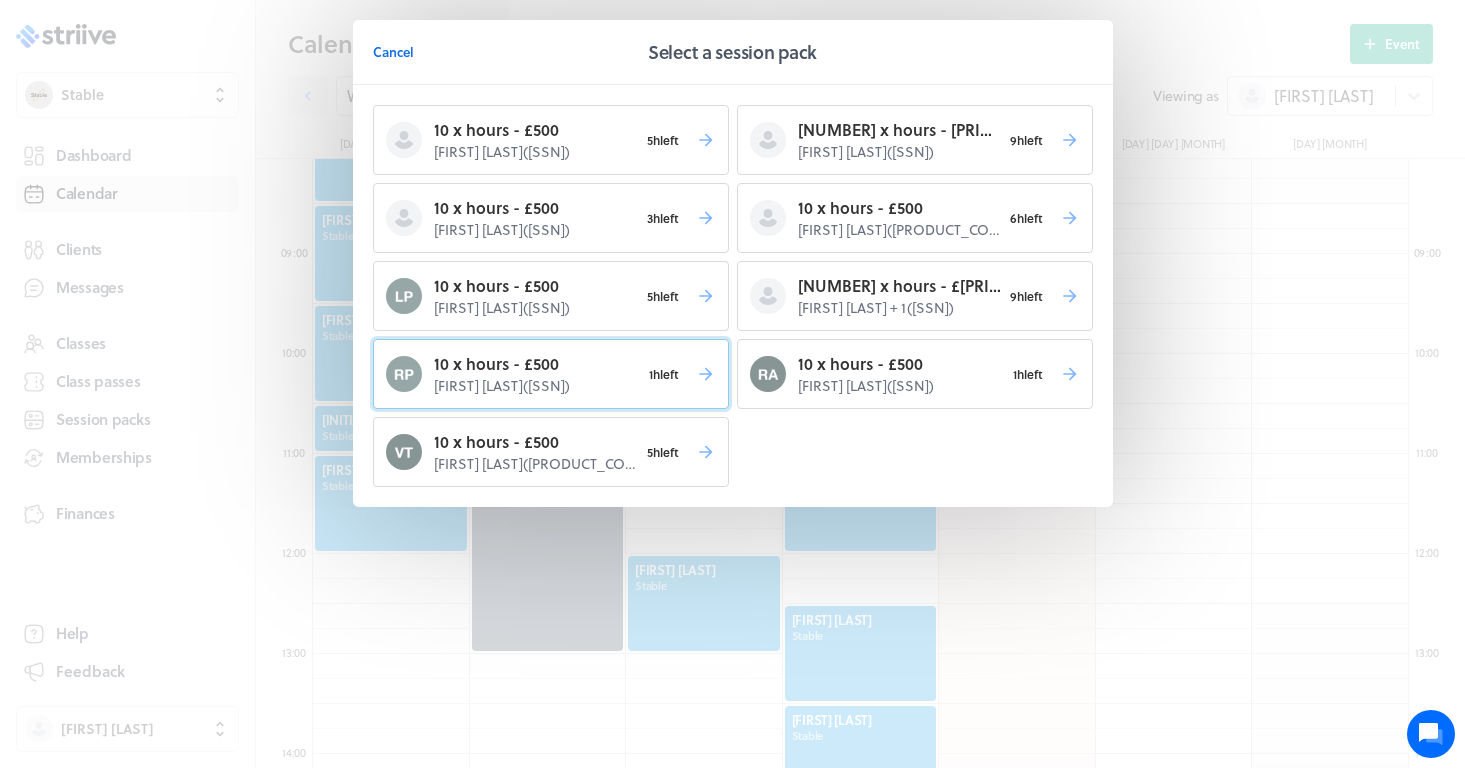 click on "[FIRST] [LAST] ([SSN])" at bounding box center [537, 386] 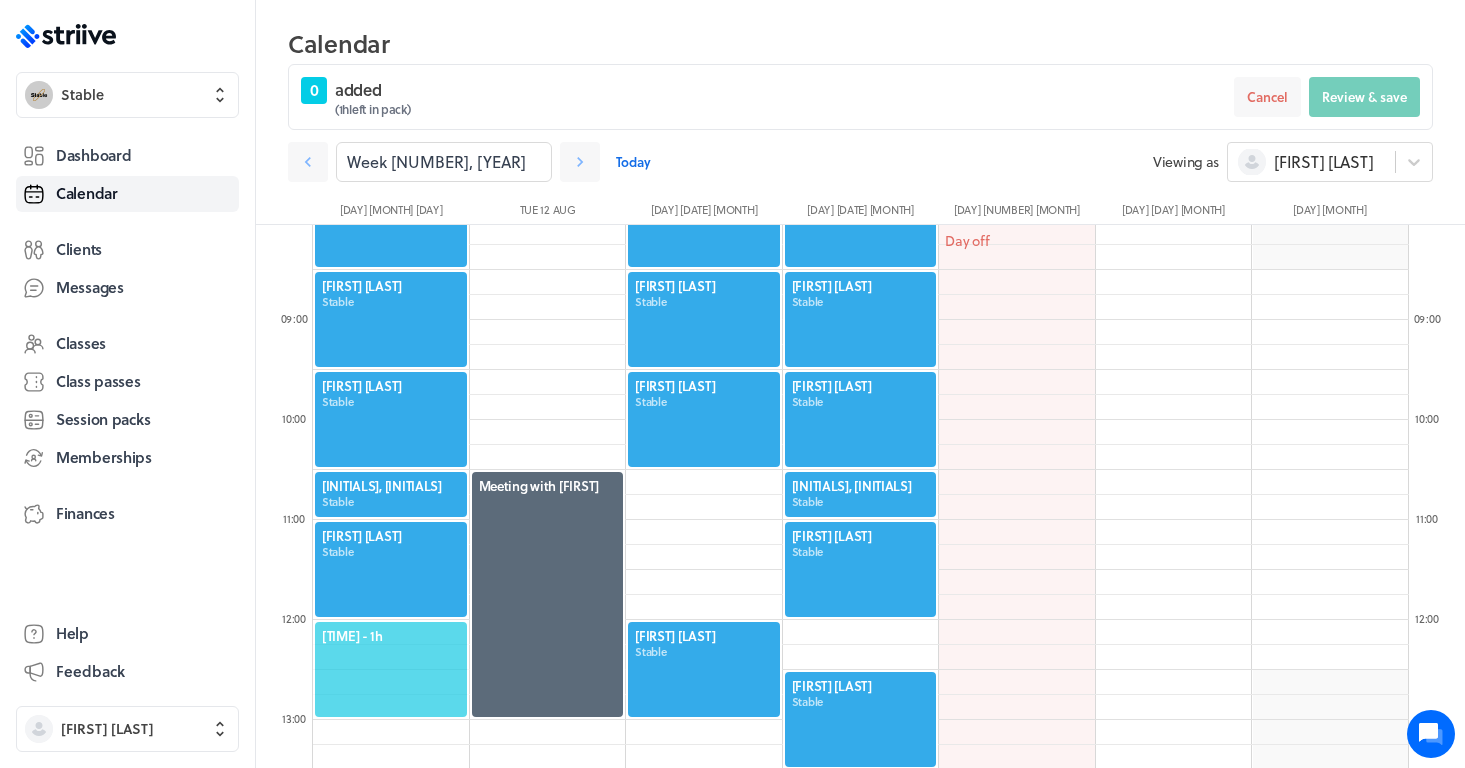 click on "[TIME] - 1h" 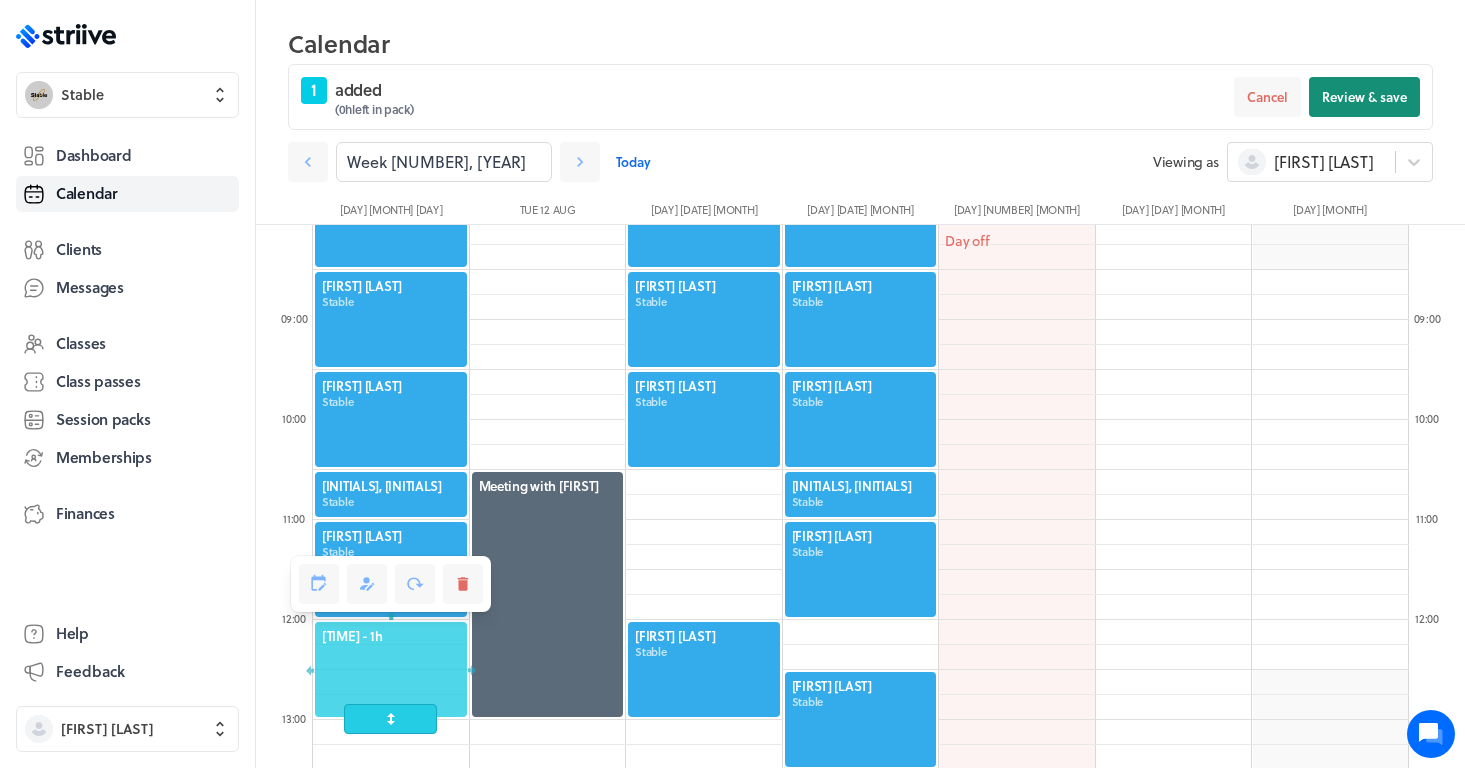 click on "Review & save" at bounding box center (1364, 97) 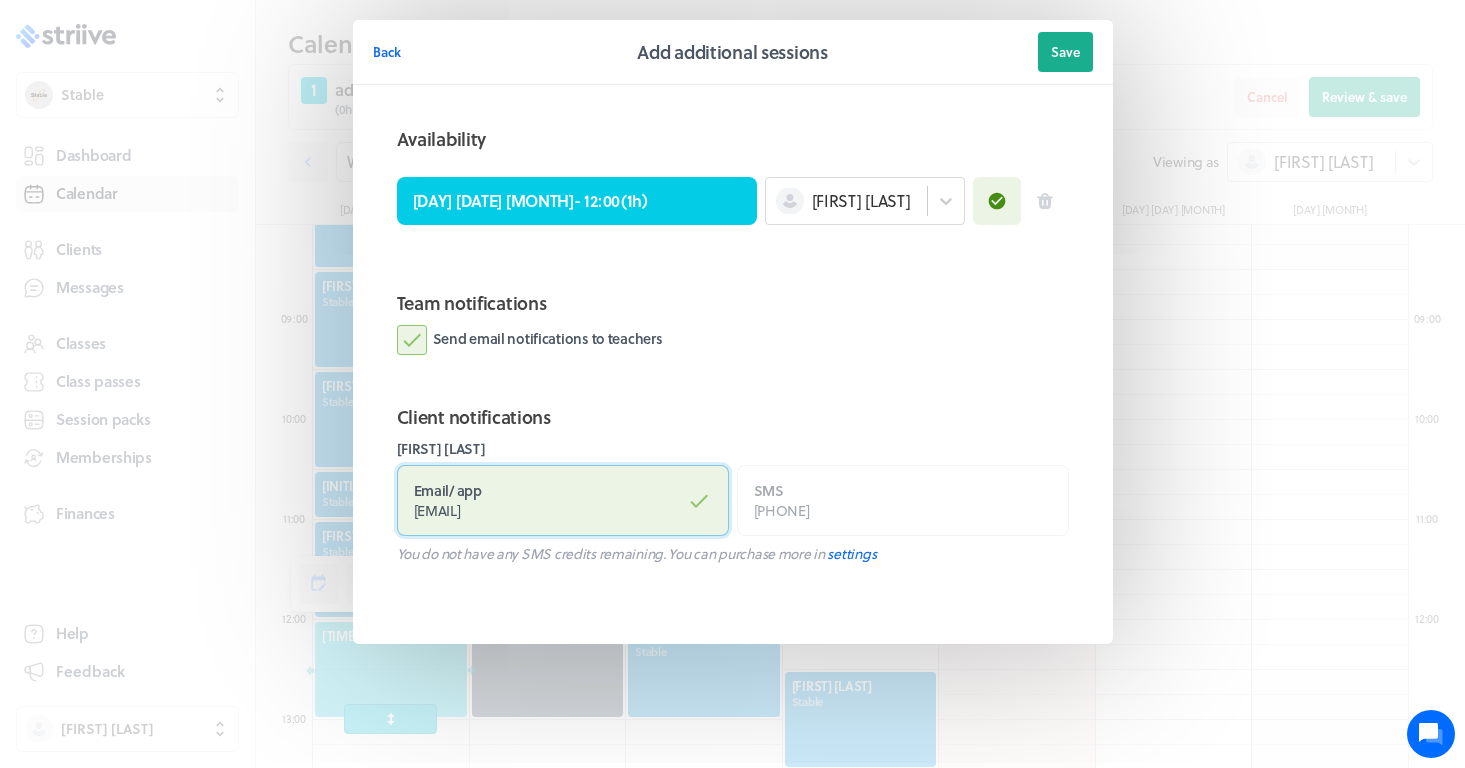 click on "Email  / app [EMAIL]" at bounding box center [563, 500] 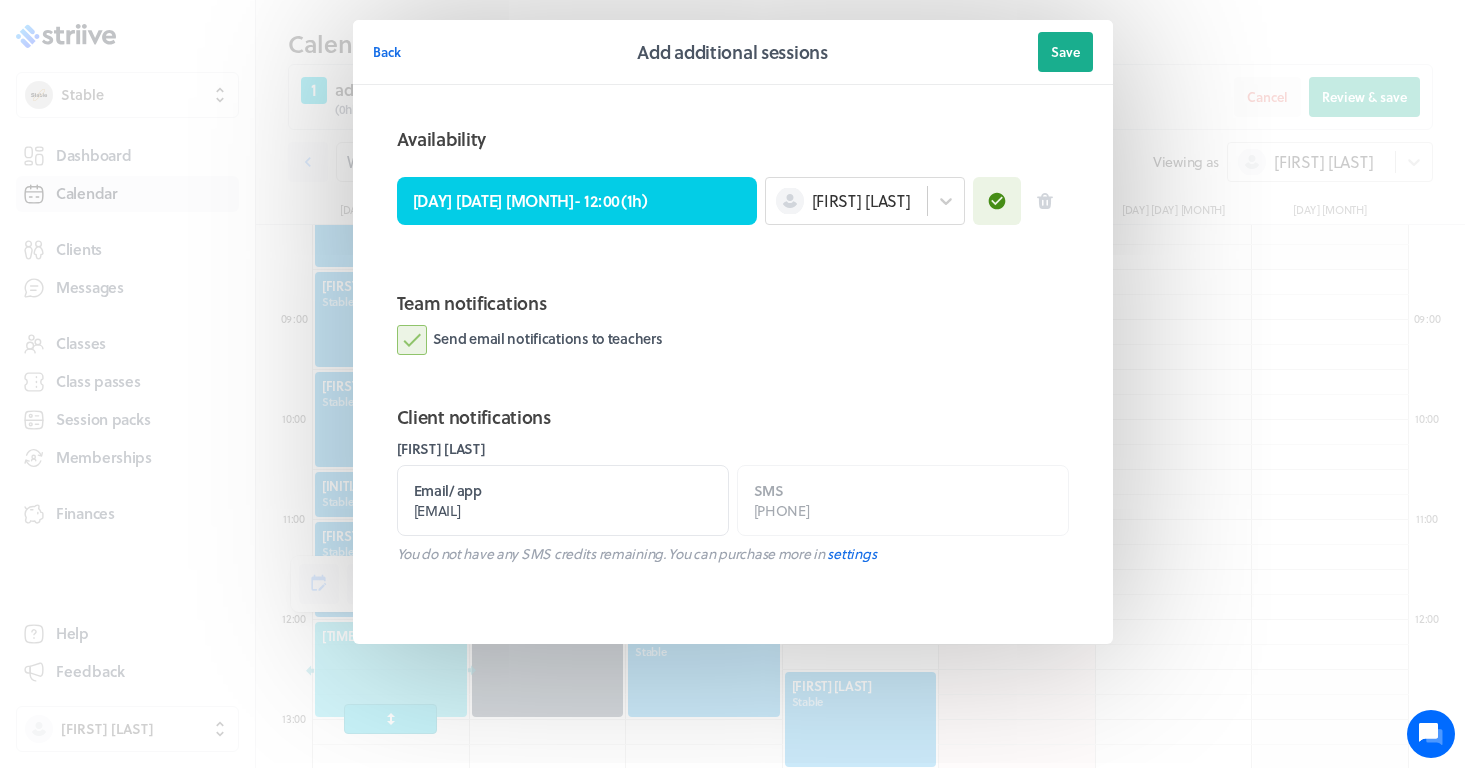 click on "Send email notifications to teachers" at bounding box center (530, 340) 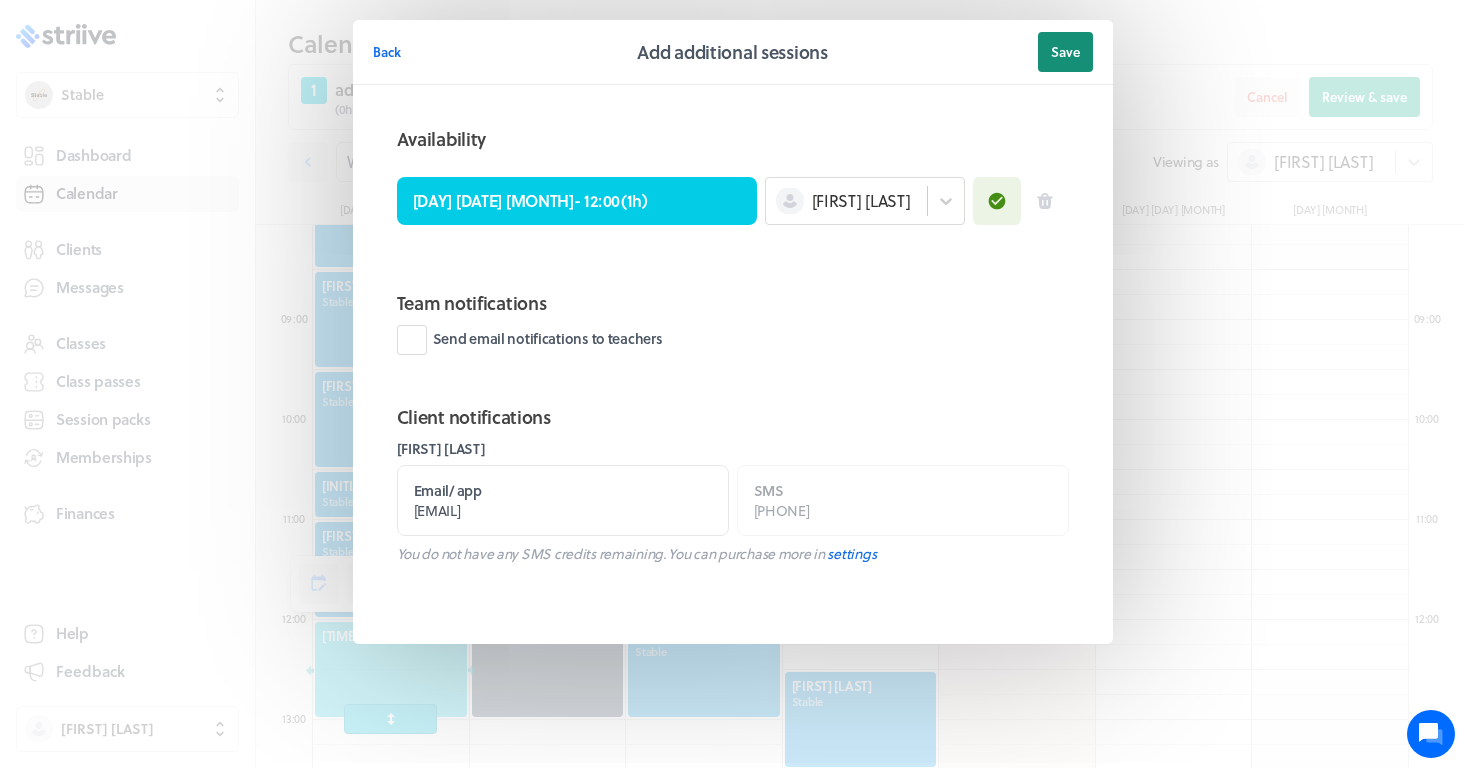 click on "Save" at bounding box center (1065, 52) 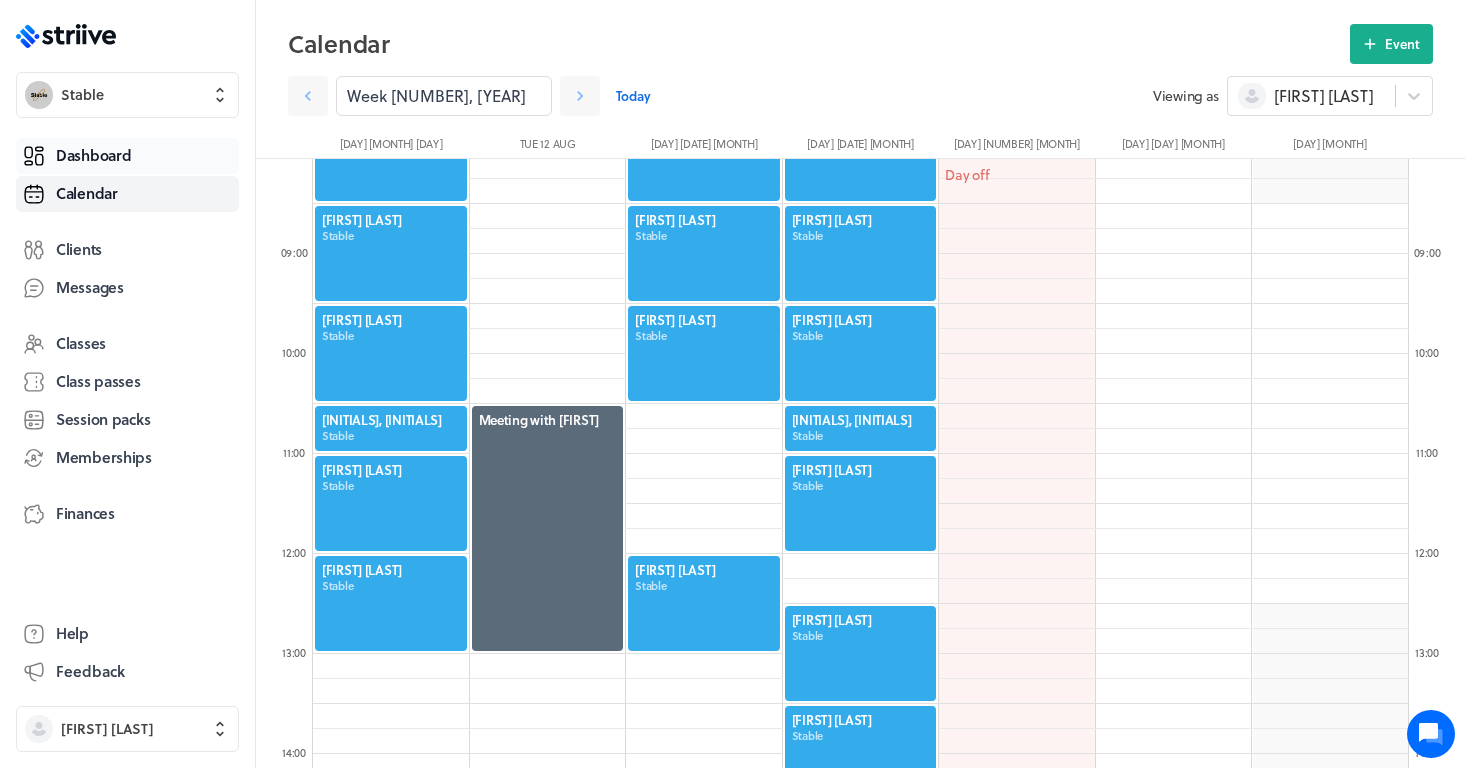 click on "Dashboard" at bounding box center (93, 155) 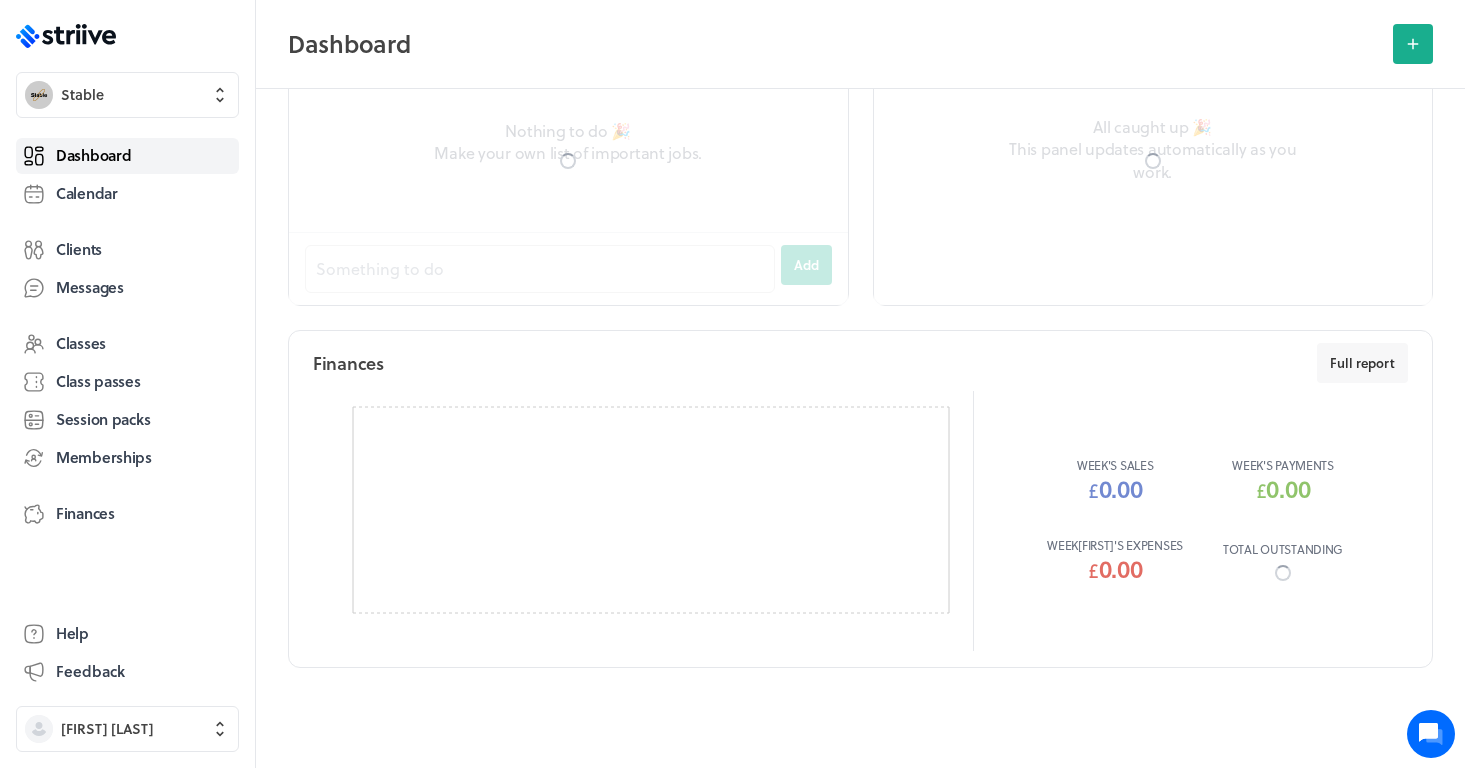 scroll, scrollTop: 0, scrollLeft: 0, axis: both 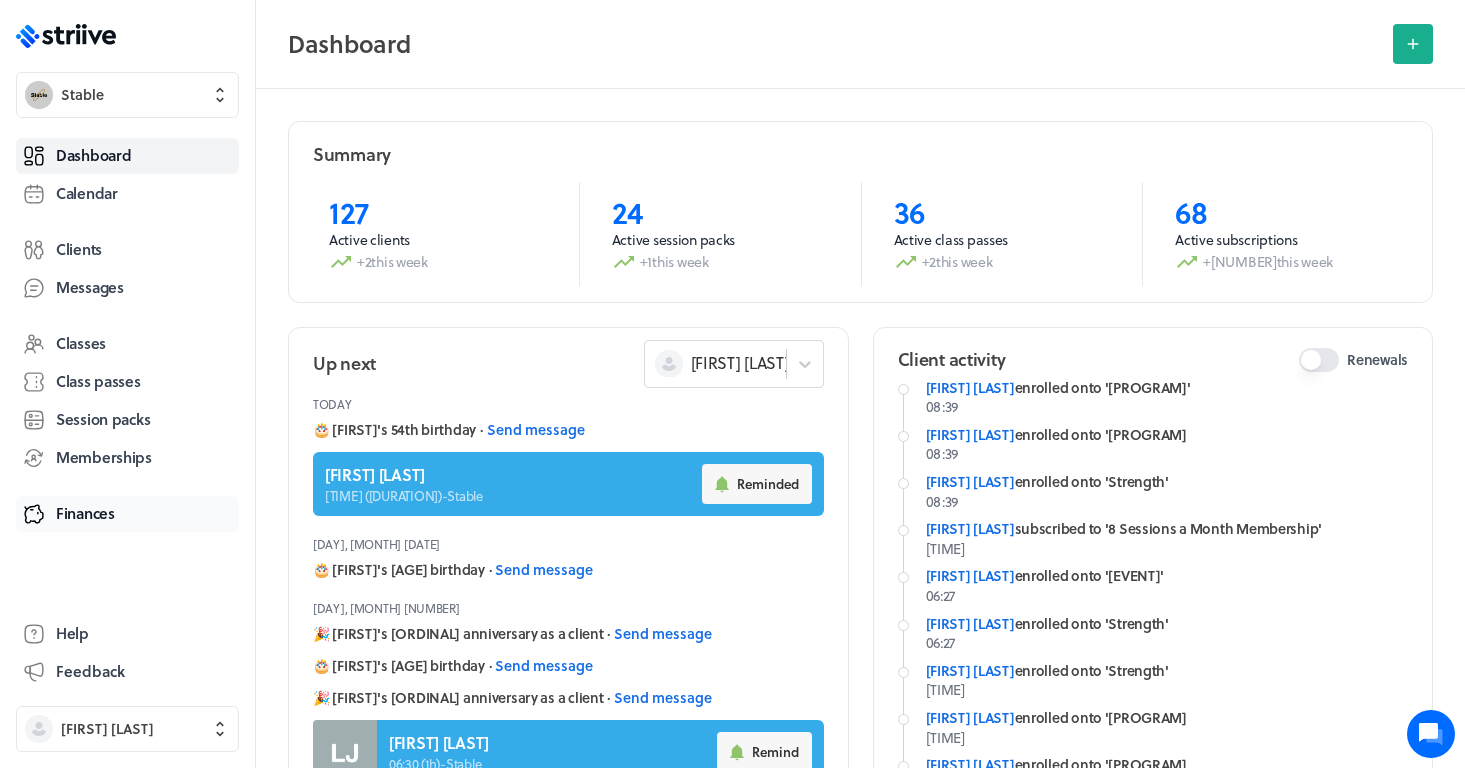 click on "Finances" at bounding box center [85, 513] 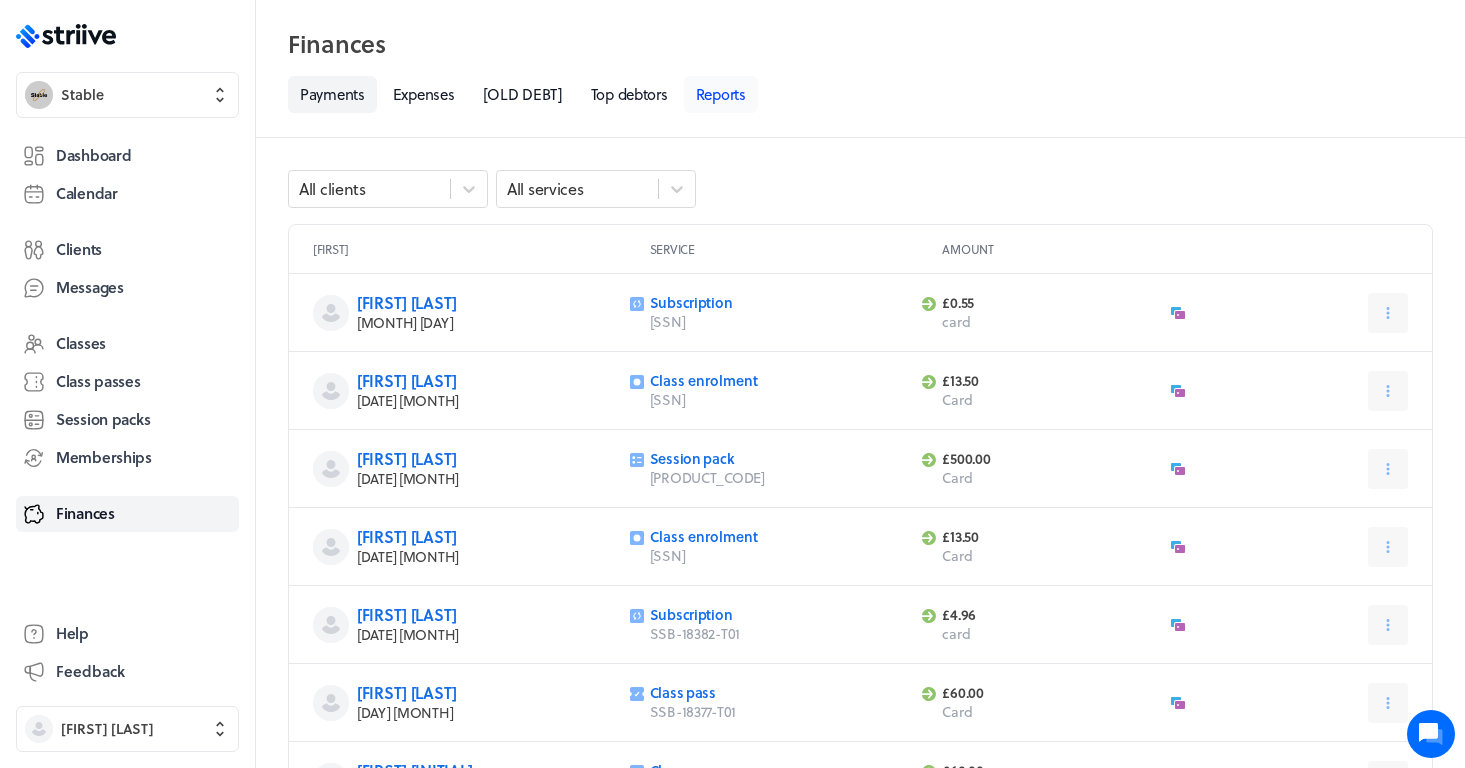 click on "Reports" at bounding box center (721, 94) 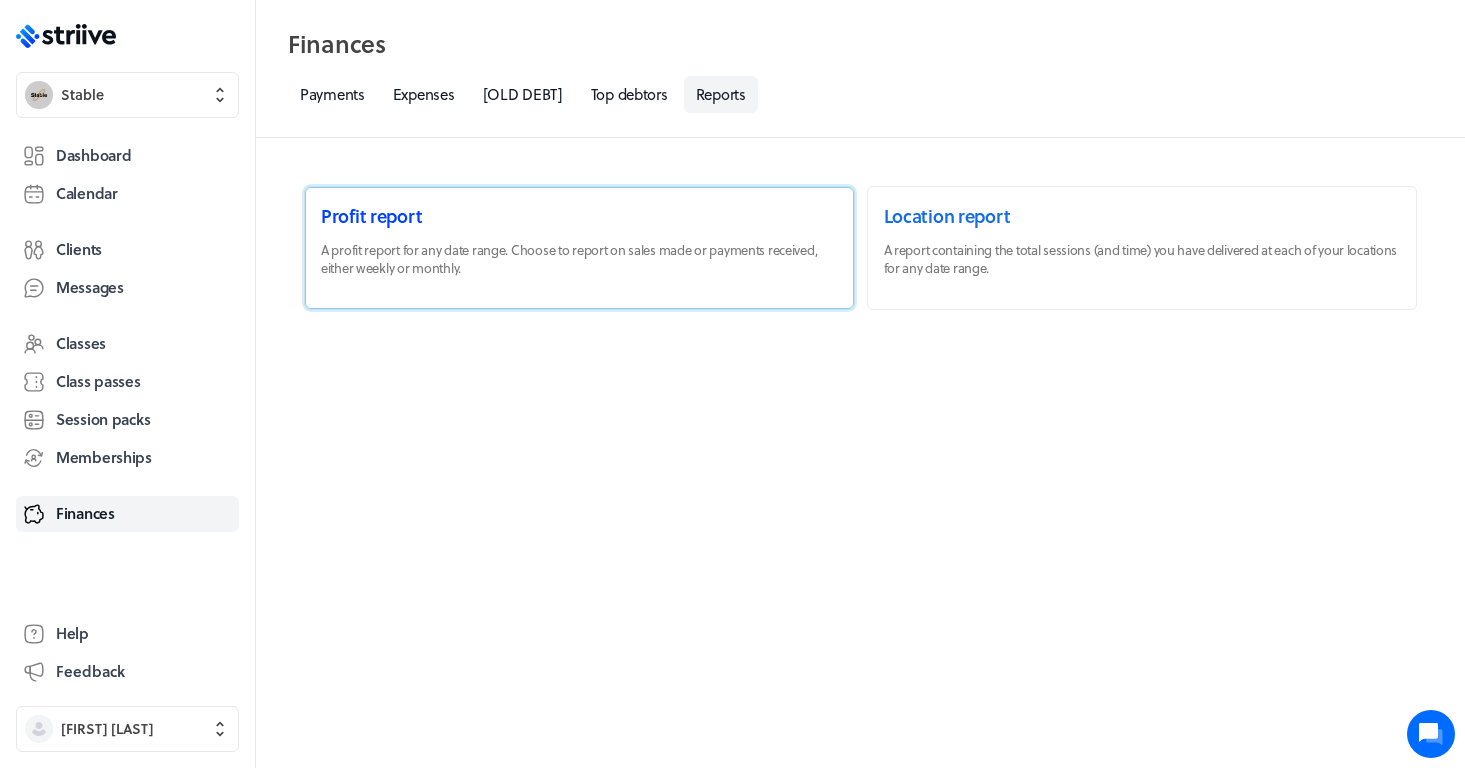 click at bounding box center [579, 248] 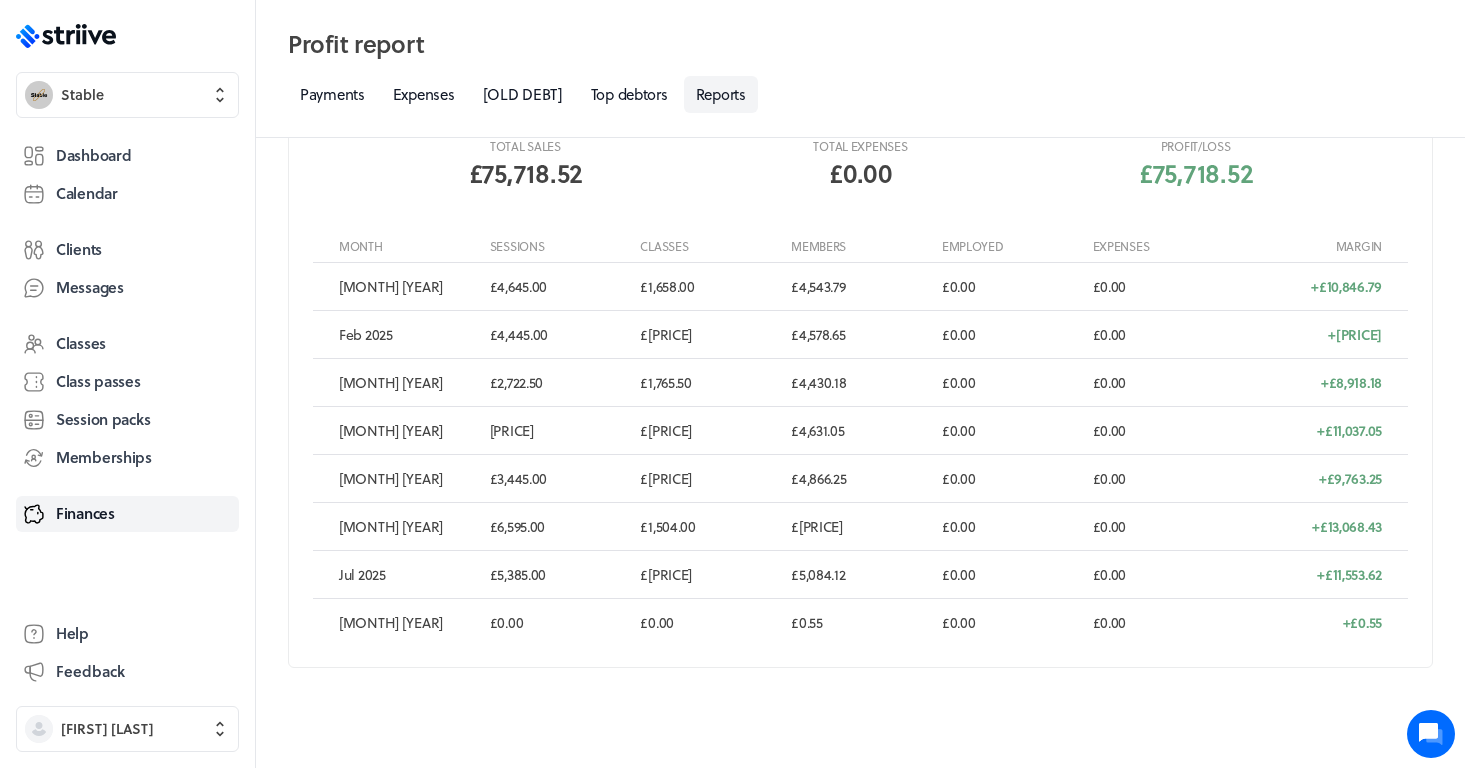 scroll, scrollTop: 442, scrollLeft: 0, axis: vertical 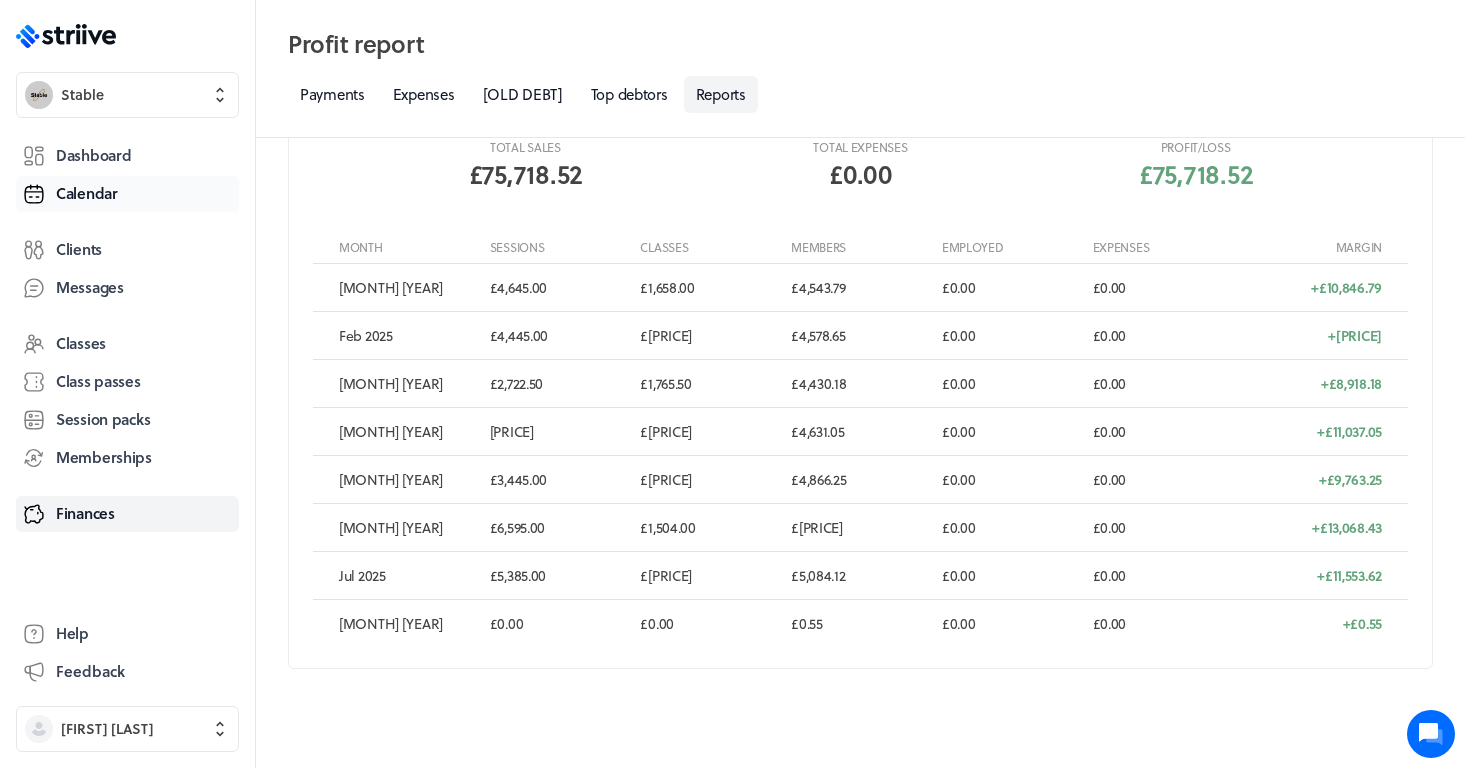 click on "Calendar" at bounding box center (87, 193) 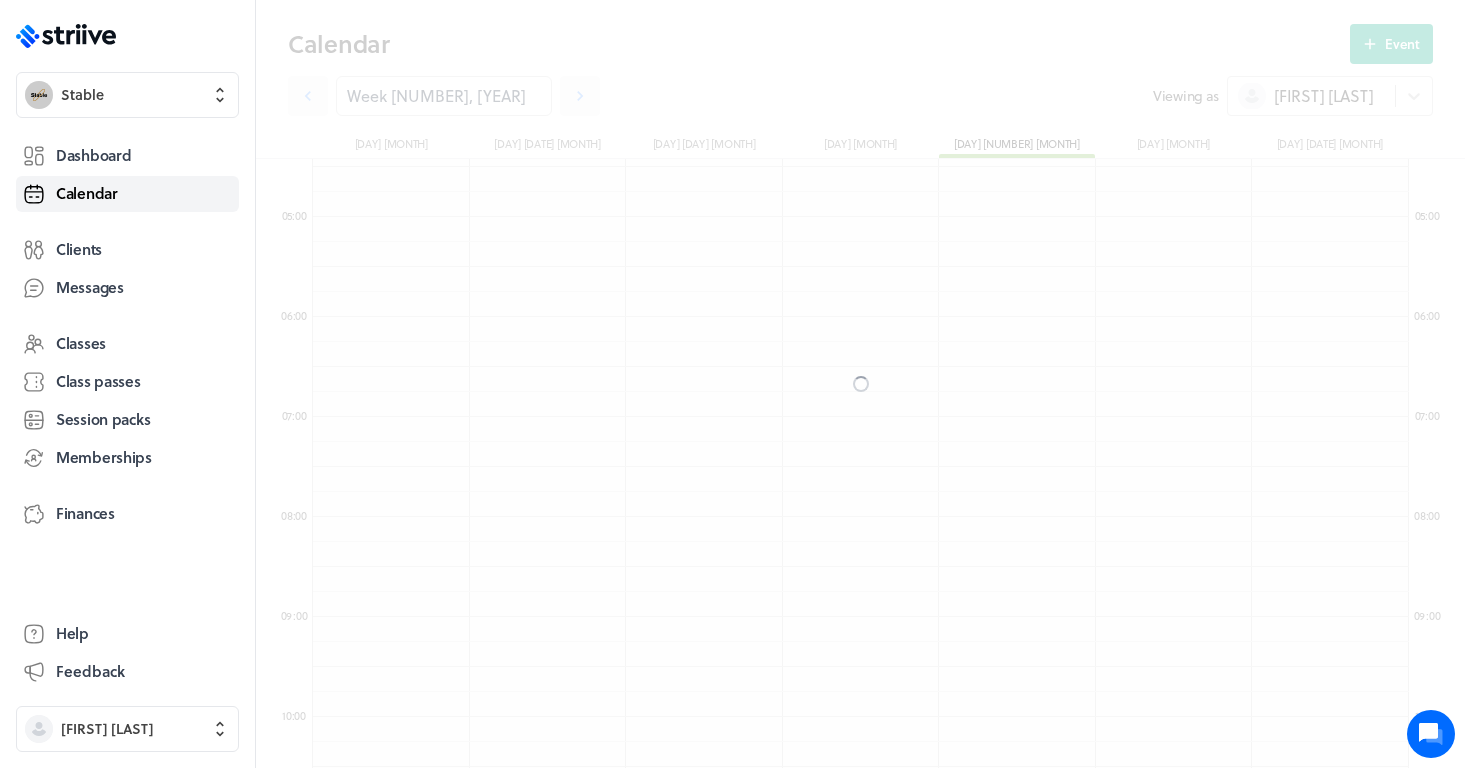 scroll, scrollTop: 10, scrollLeft: 11, axis: both 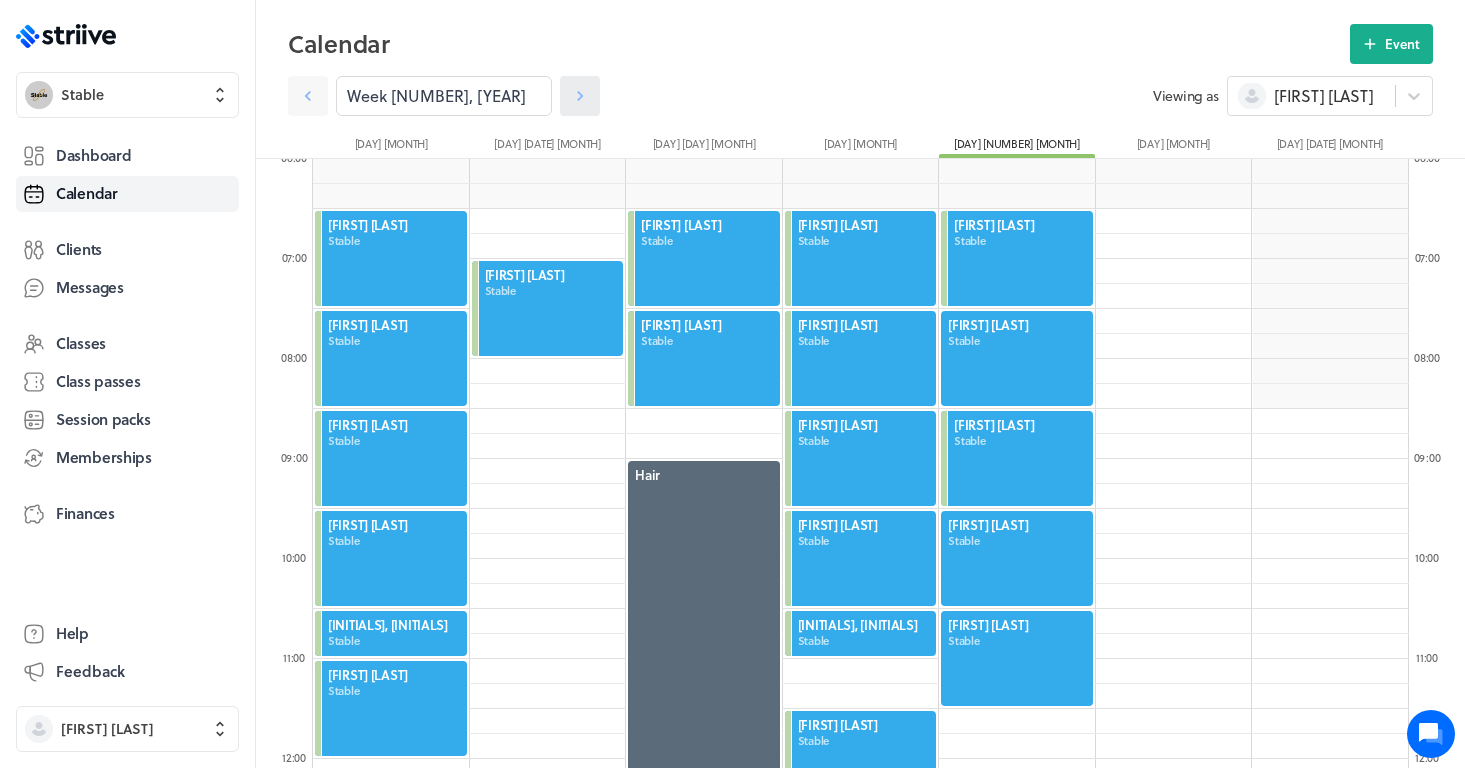click 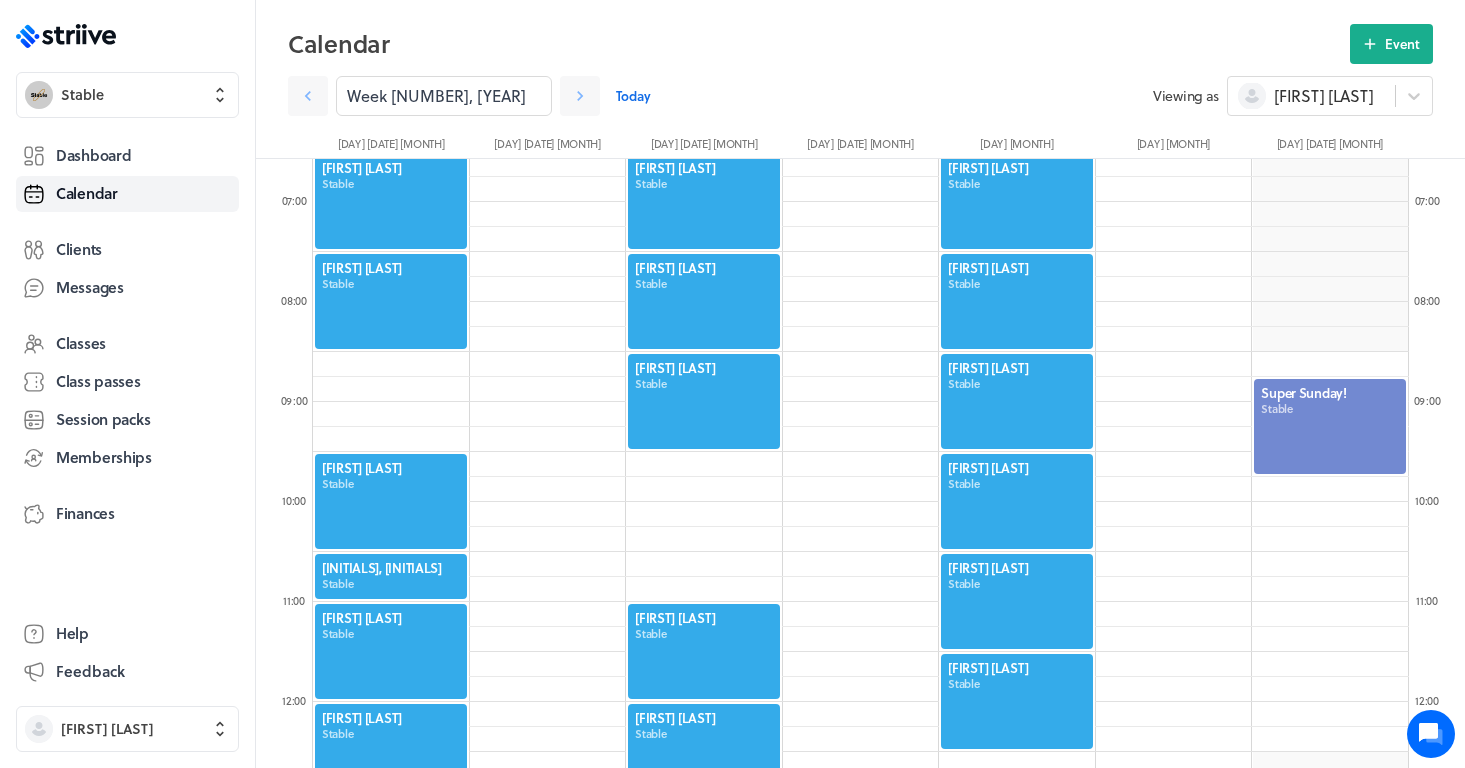 scroll, scrollTop: 656, scrollLeft: 0, axis: vertical 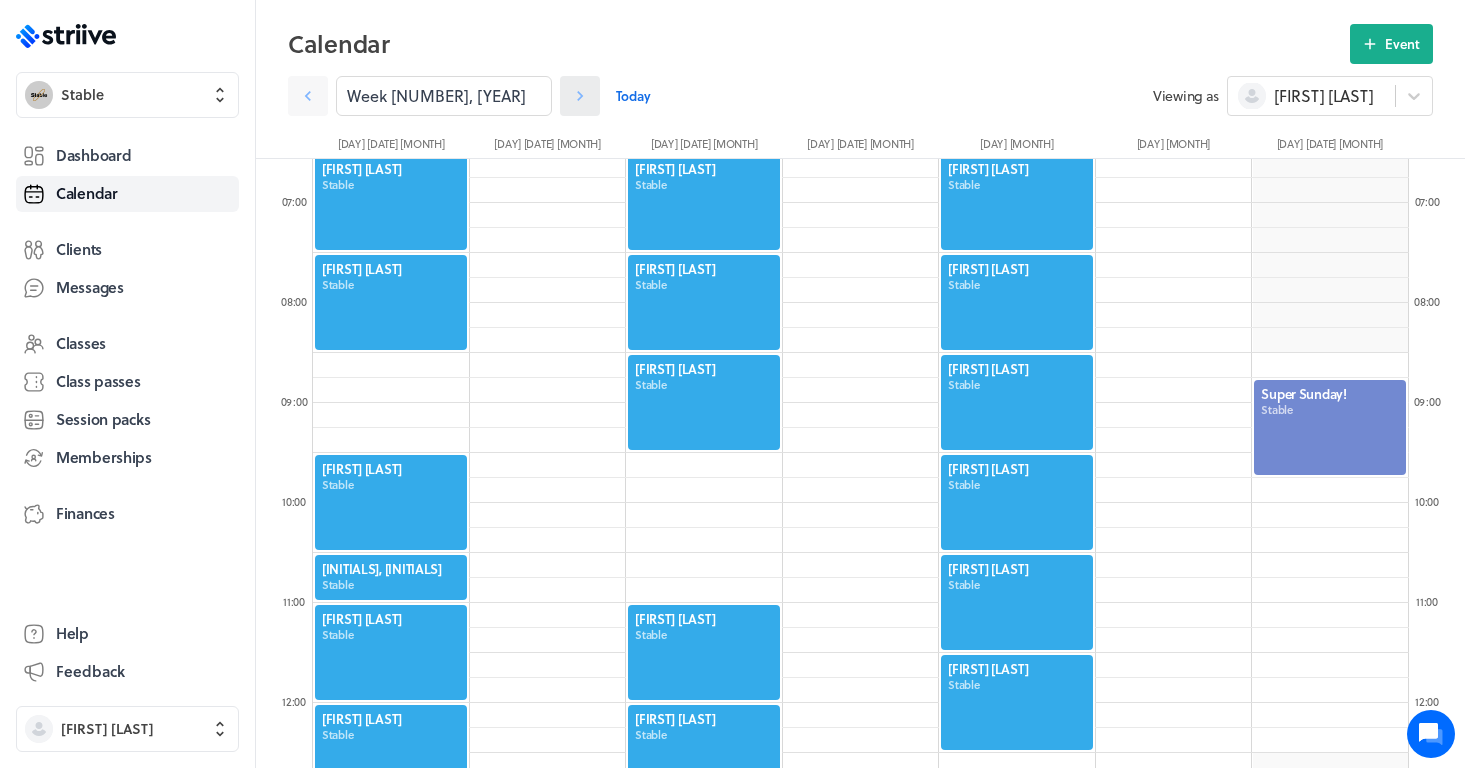 click 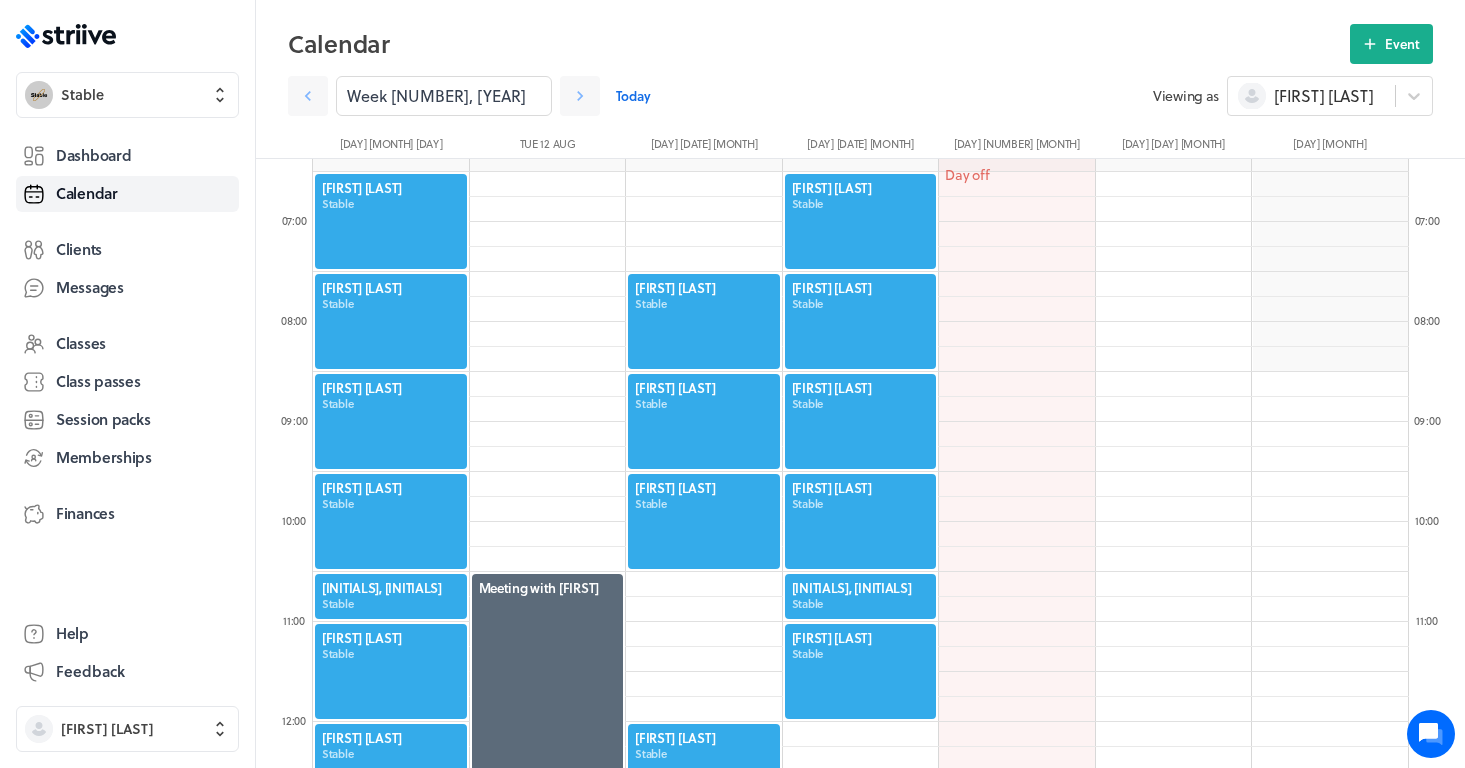 scroll, scrollTop: 643, scrollLeft: 0, axis: vertical 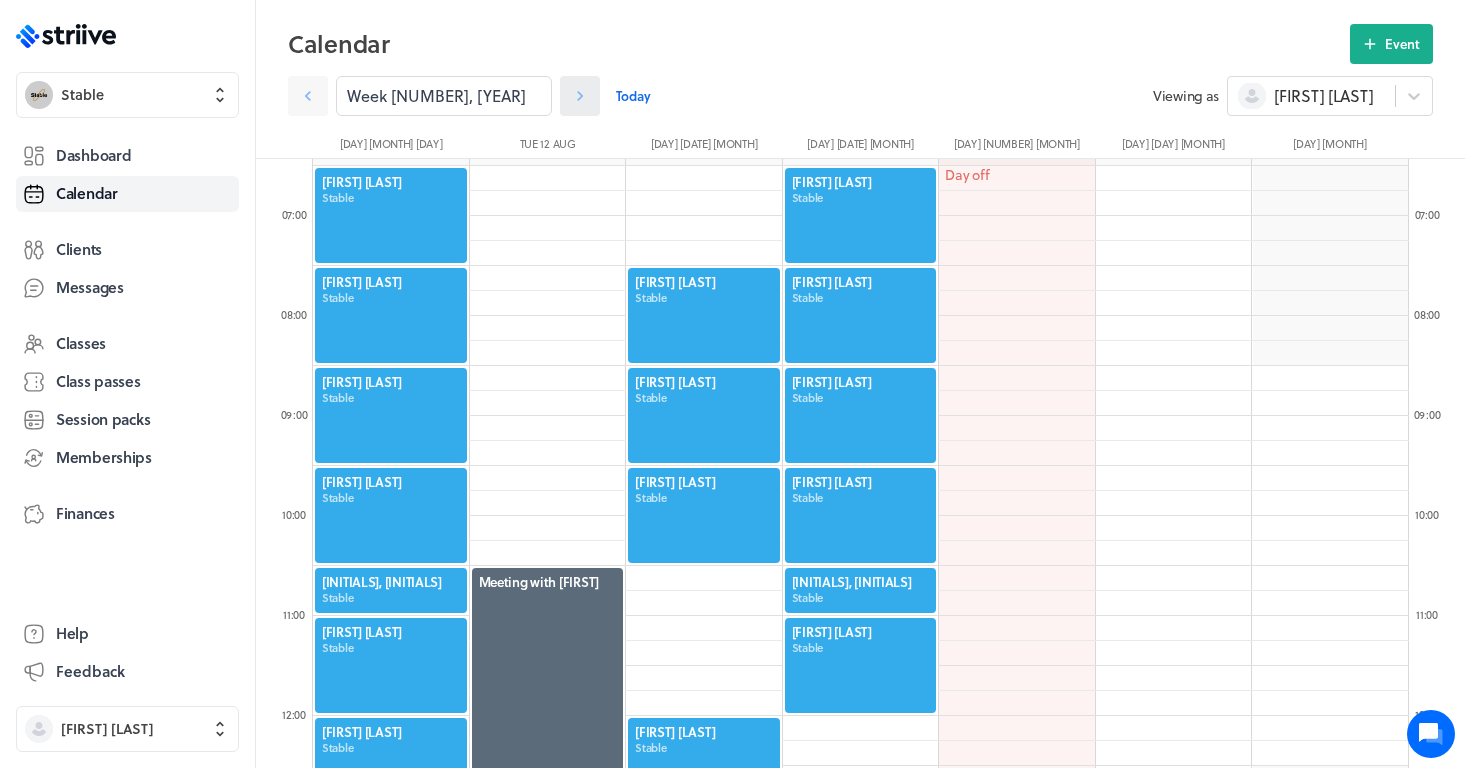 click 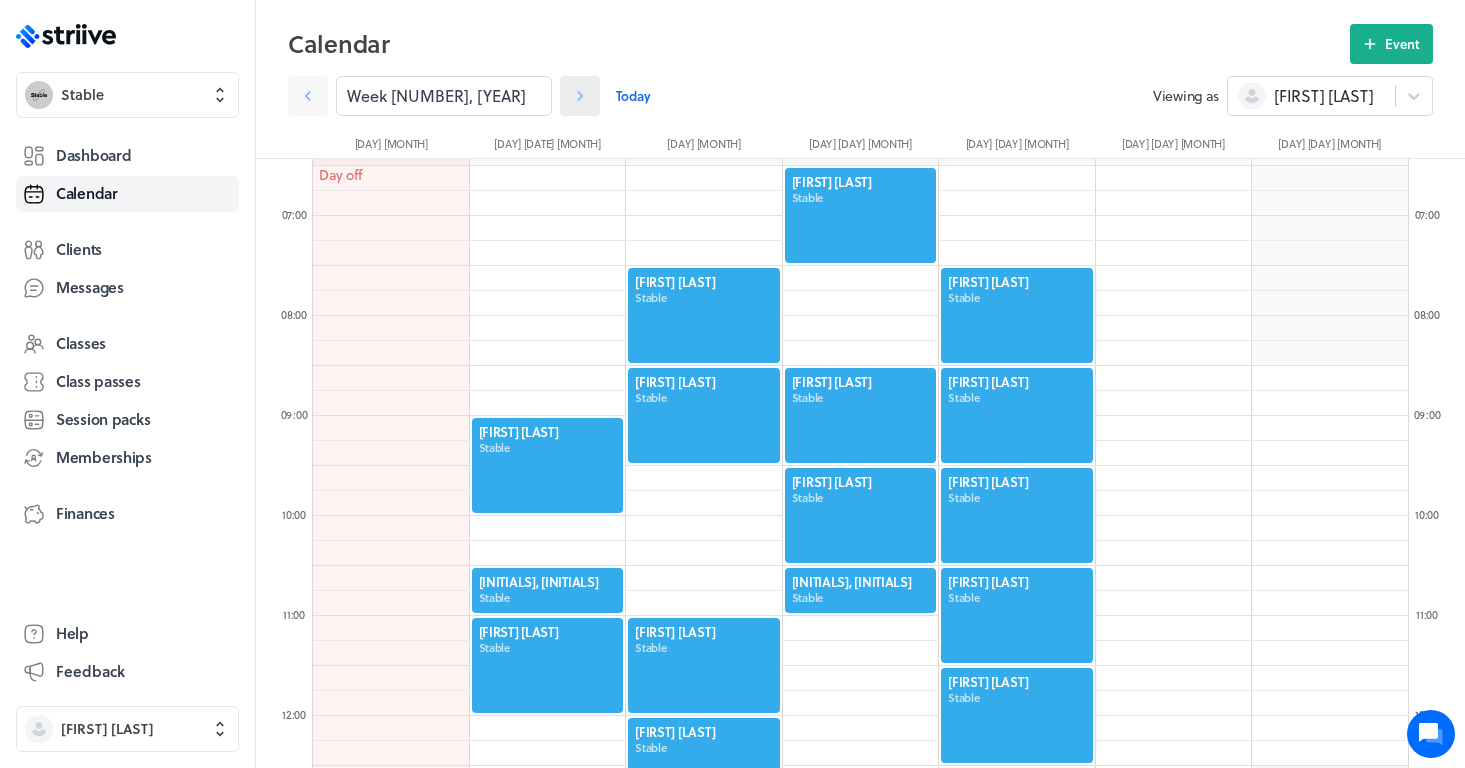 click 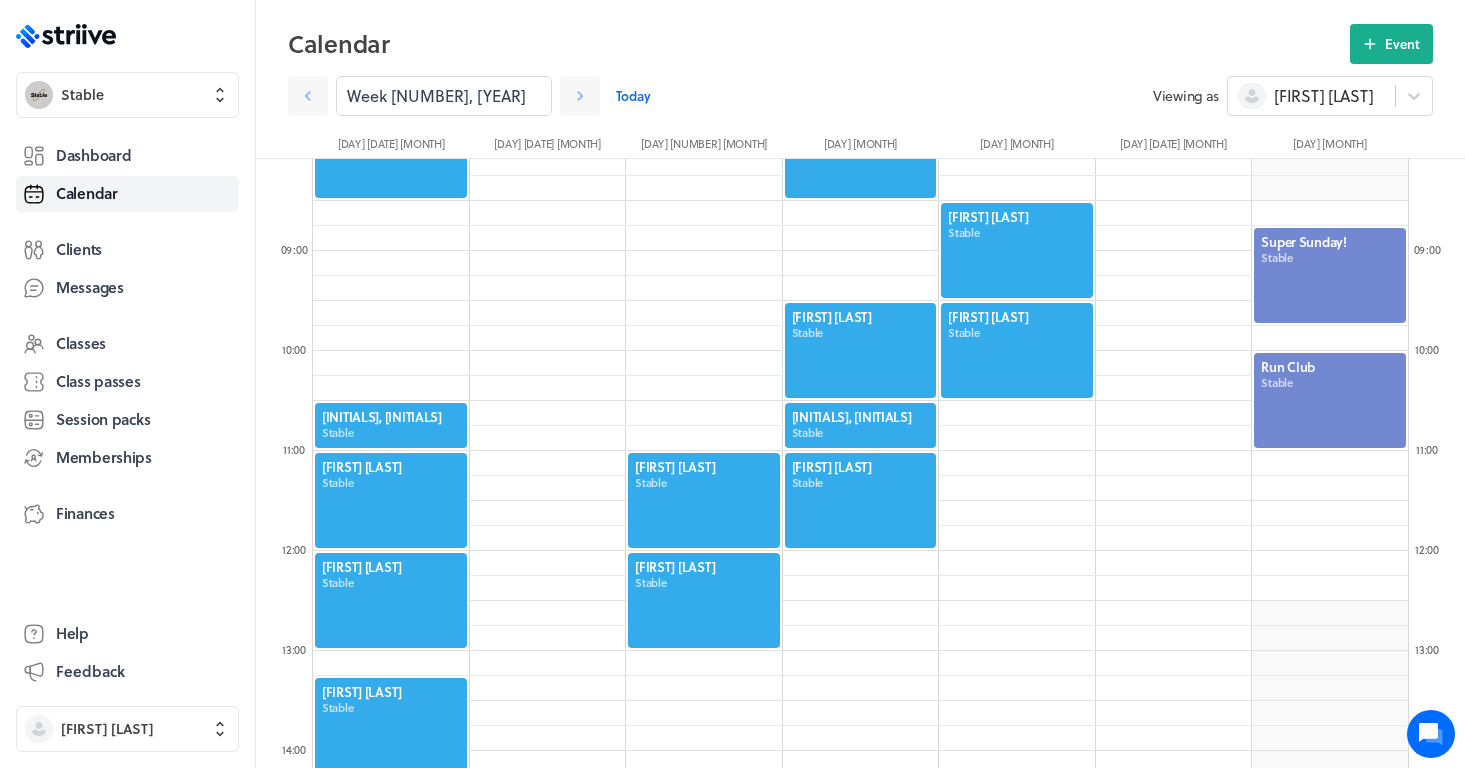 scroll, scrollTop: 812, scrollLeft: 0, axis: vertical 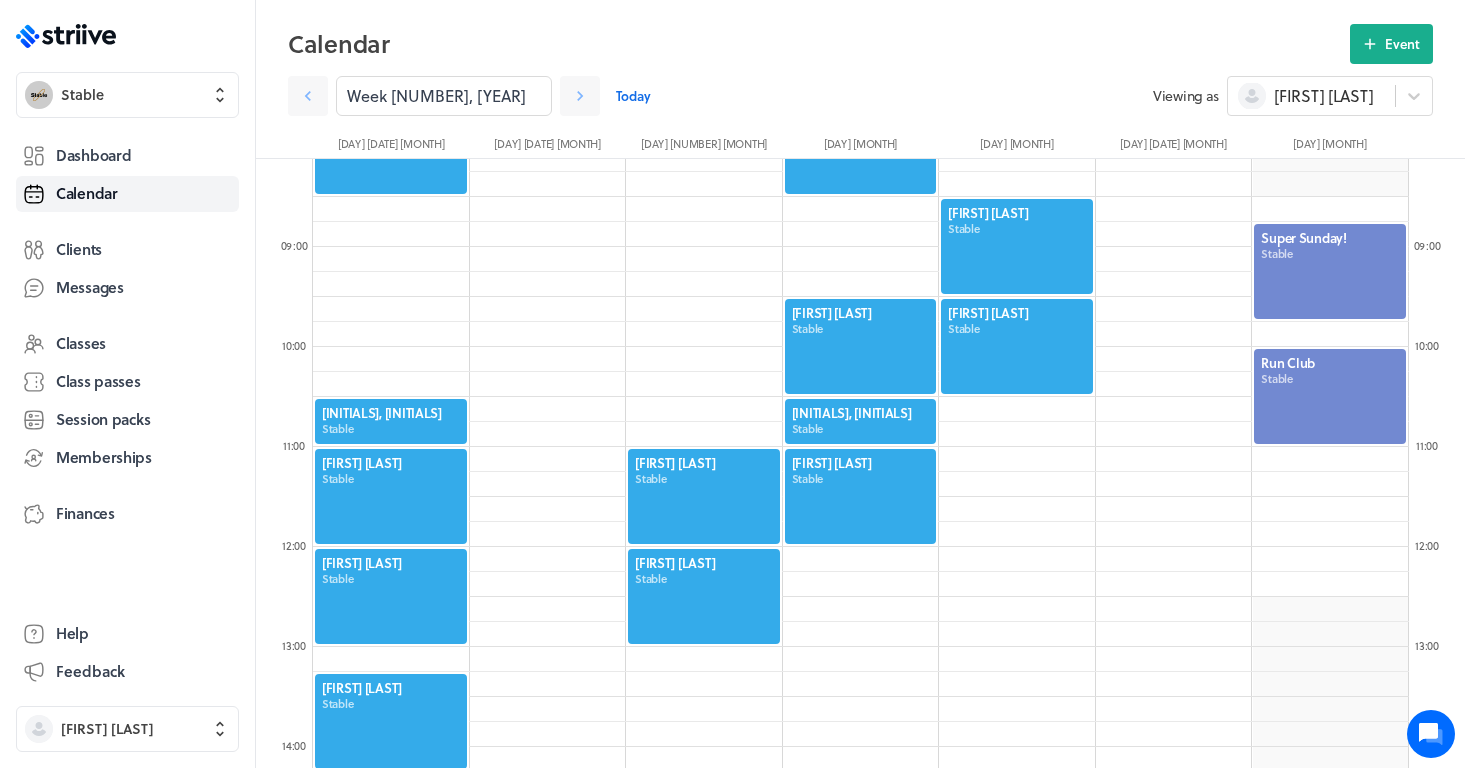 click at bounding box center (704, 596) 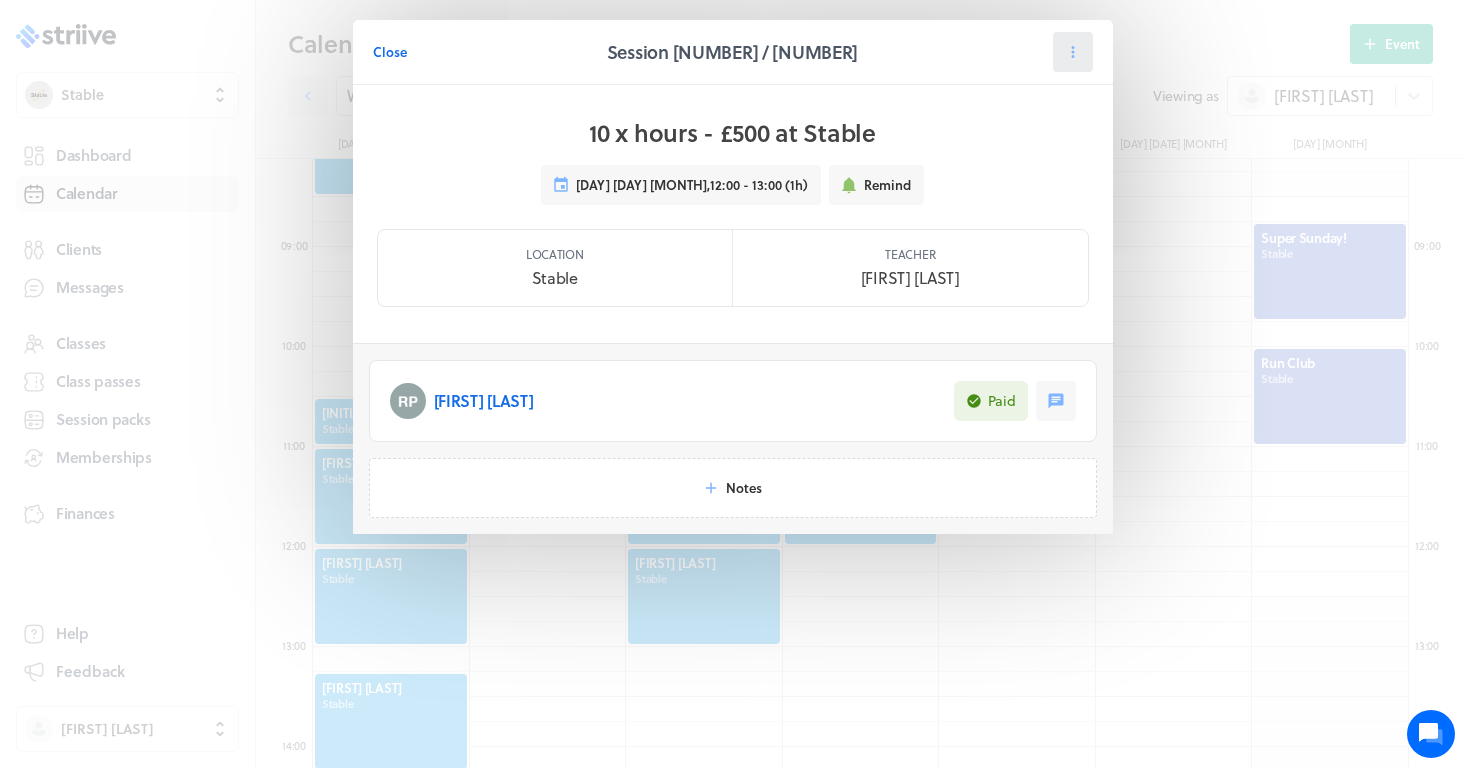 click 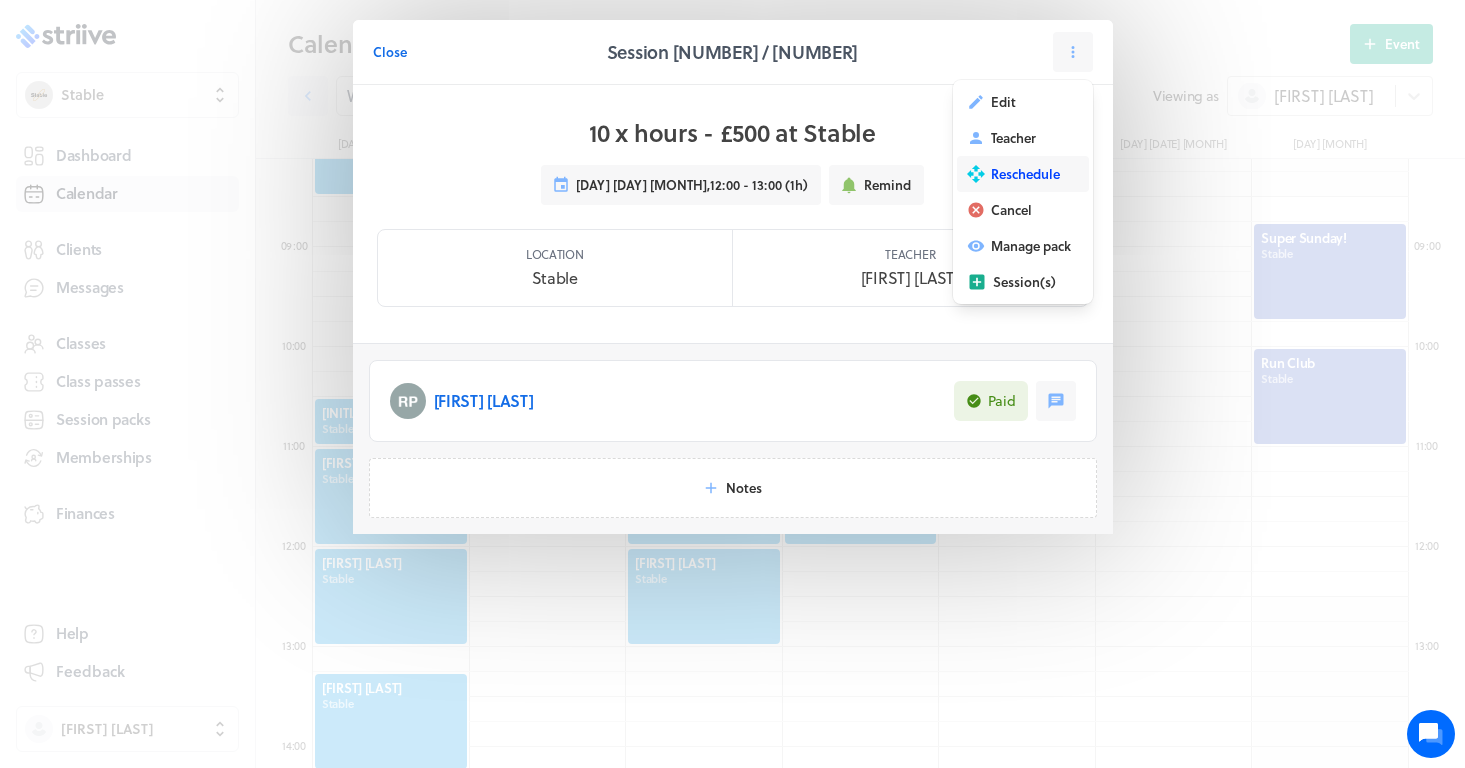 click on "Reschedule" at bounding box center (1025, 174) 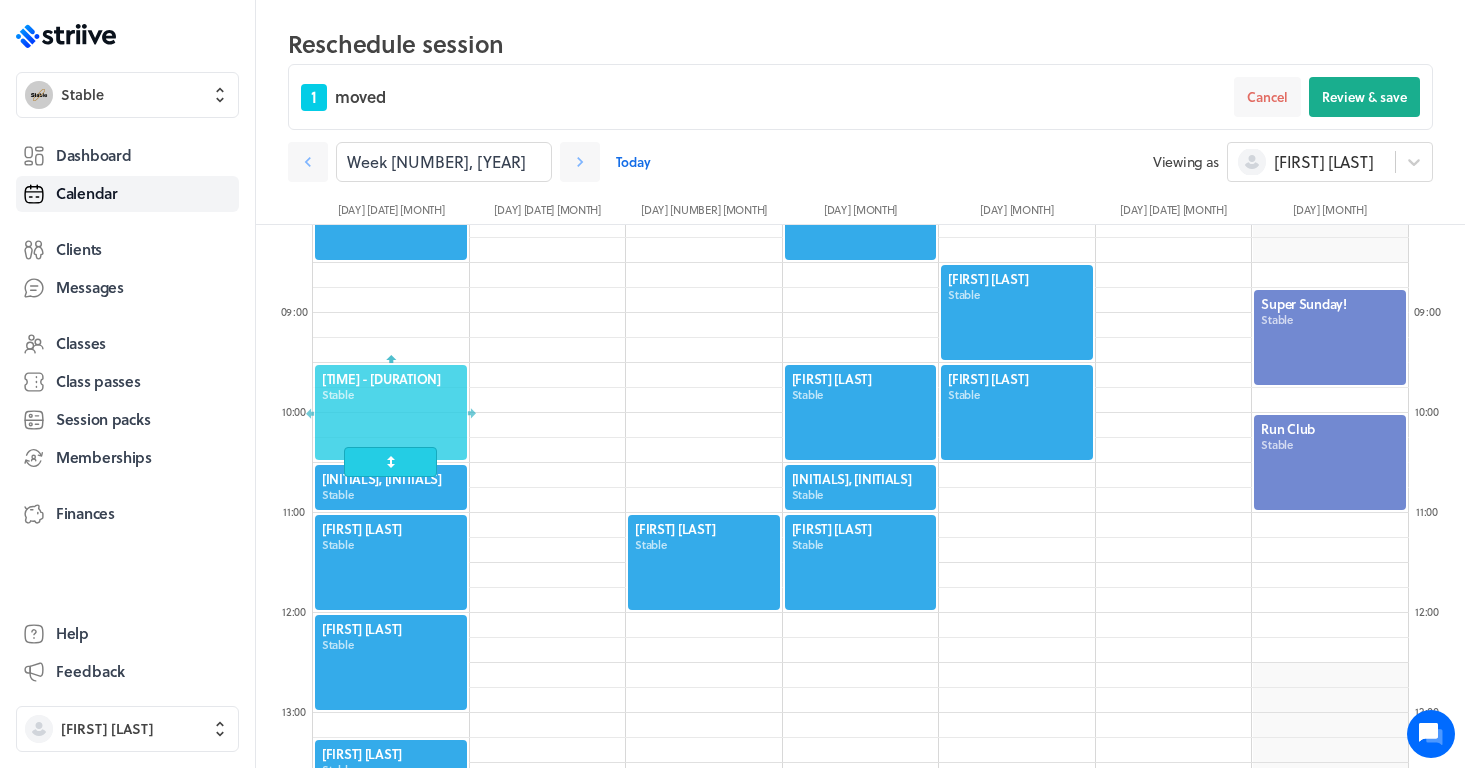 drag, startPoint x: 712, startPoint y: 648, endPoint x: 385, endPoint y: 405, distance: 407.40396 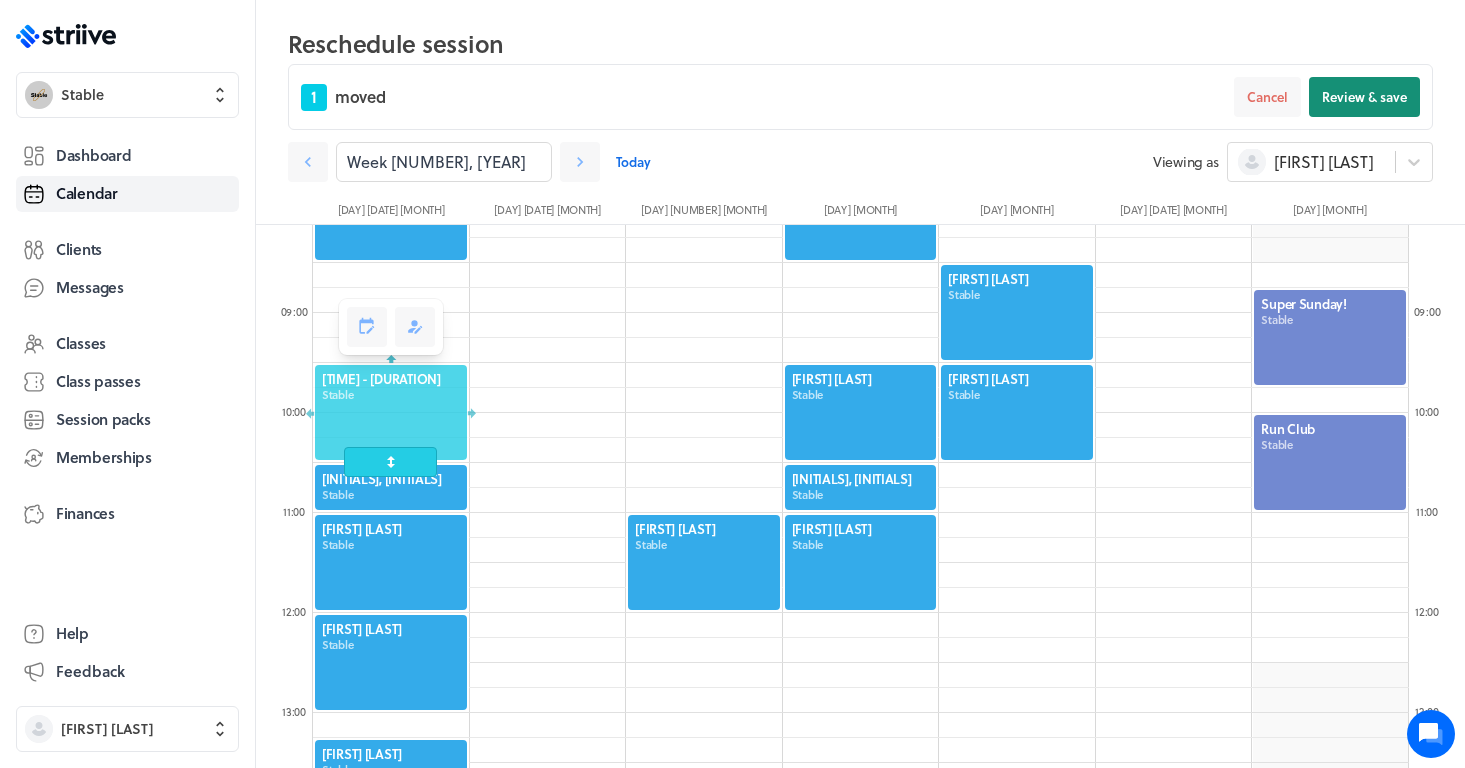 click on "Review & save" at bounding box center (1364, 97) 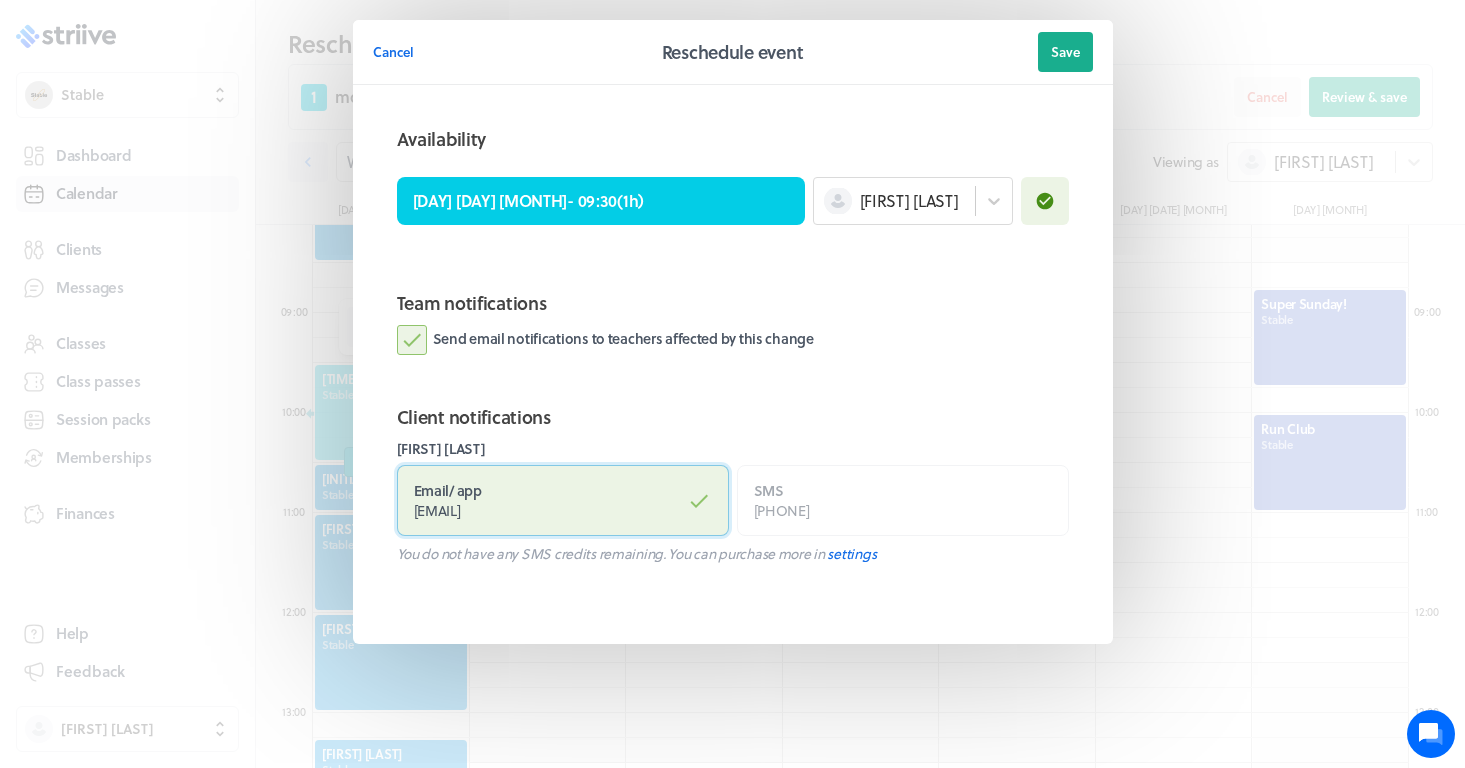 click on "Email  / app [EMAIL]" at bounding box center [563, 500] 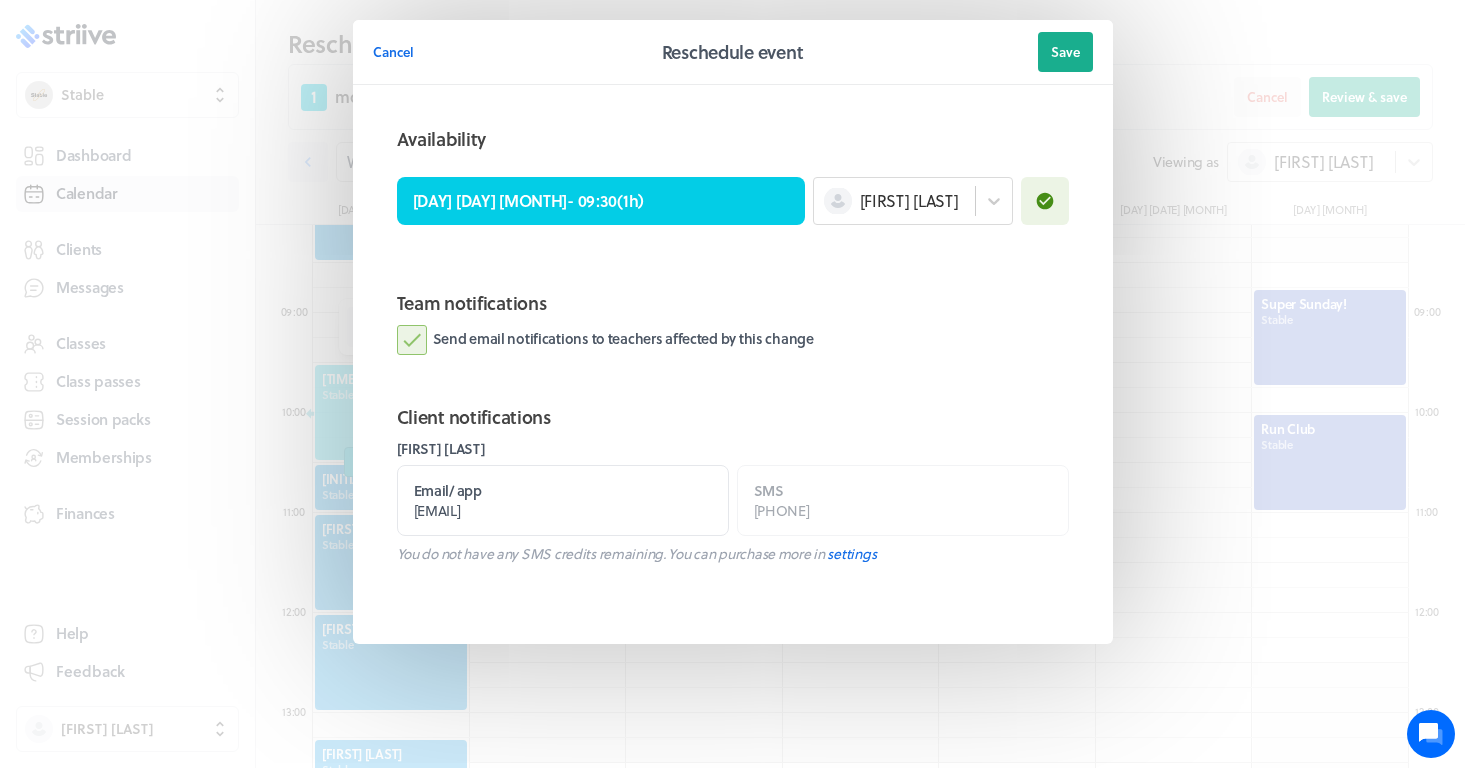 click on "Send email notifications to teachers affected by this change" at bounding box center (605, 340) 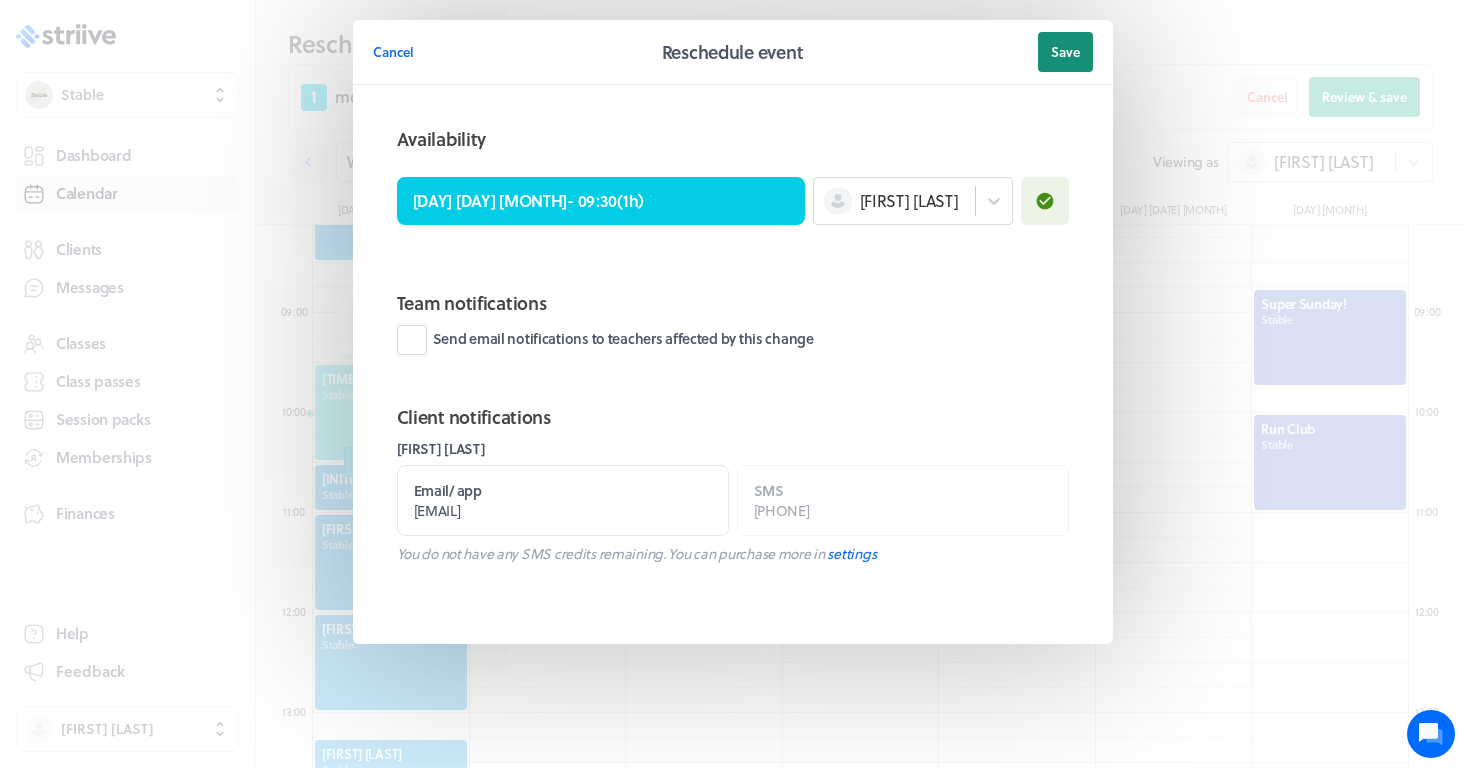 click on "Save" at bounding box center (1065, 52) 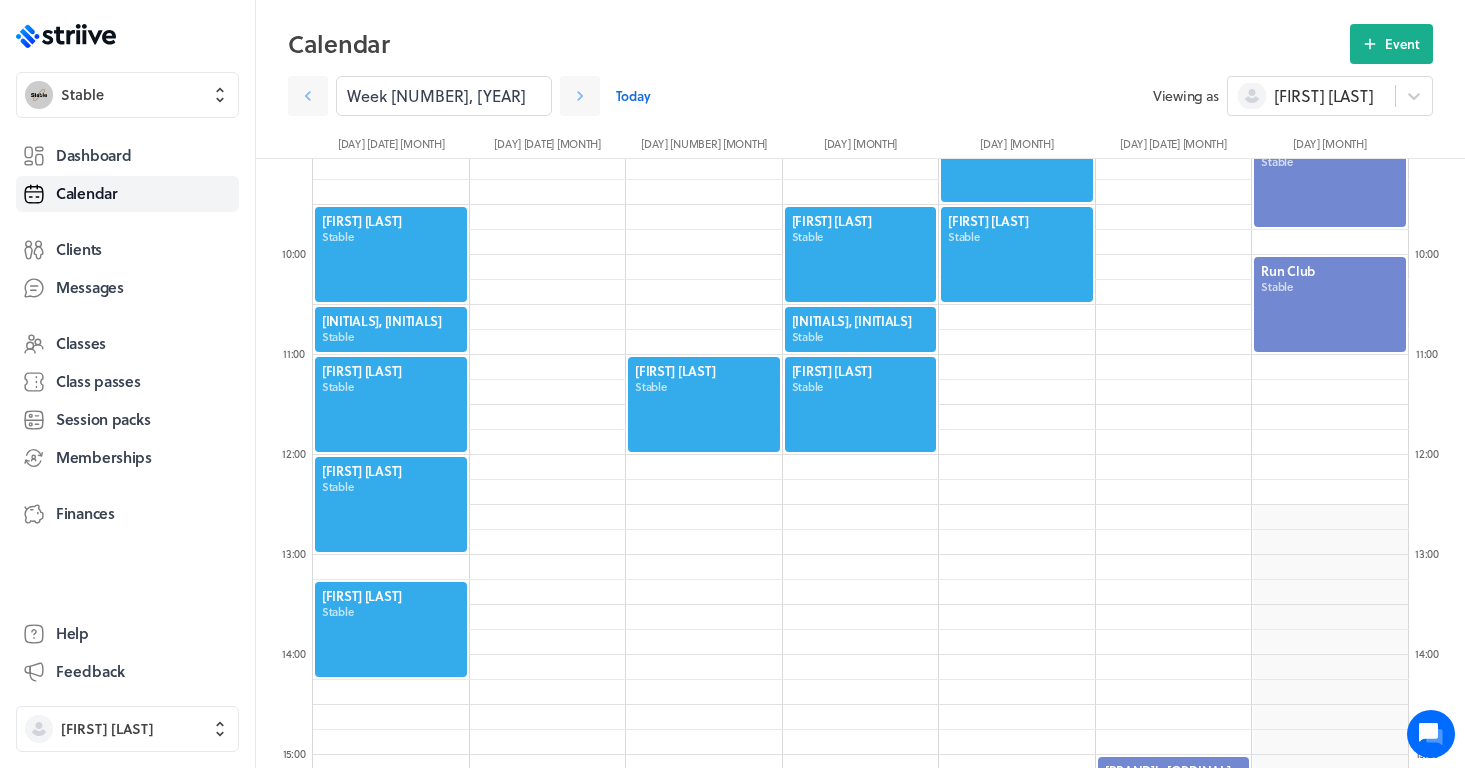 scroll, scrollTop: 905, scrollLeft: 0, axis: vertical 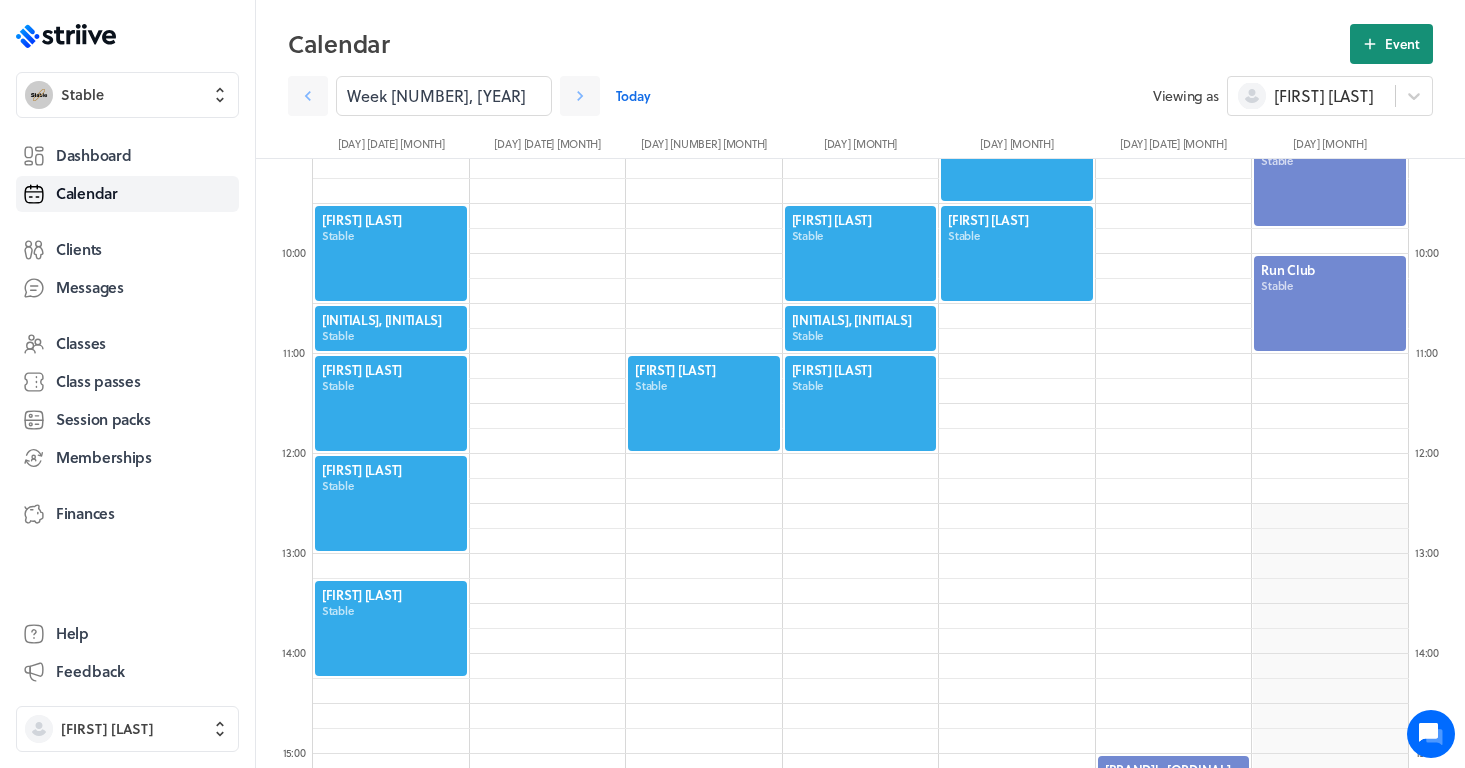 click on "Event" at bounding box center (1391, 44) 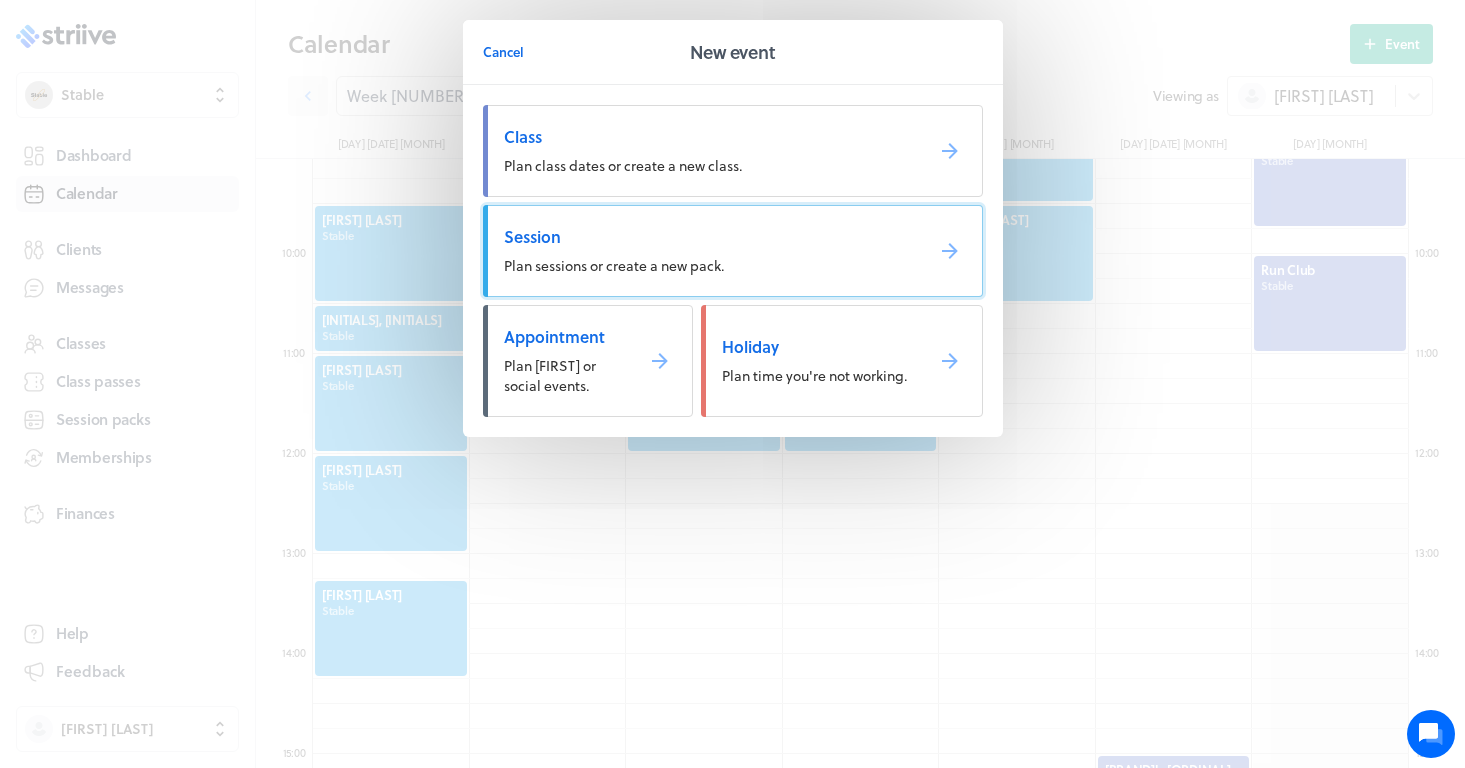 click on "Plan [FIRST] sessions or create a new pack." at bounding box center (733, 251) 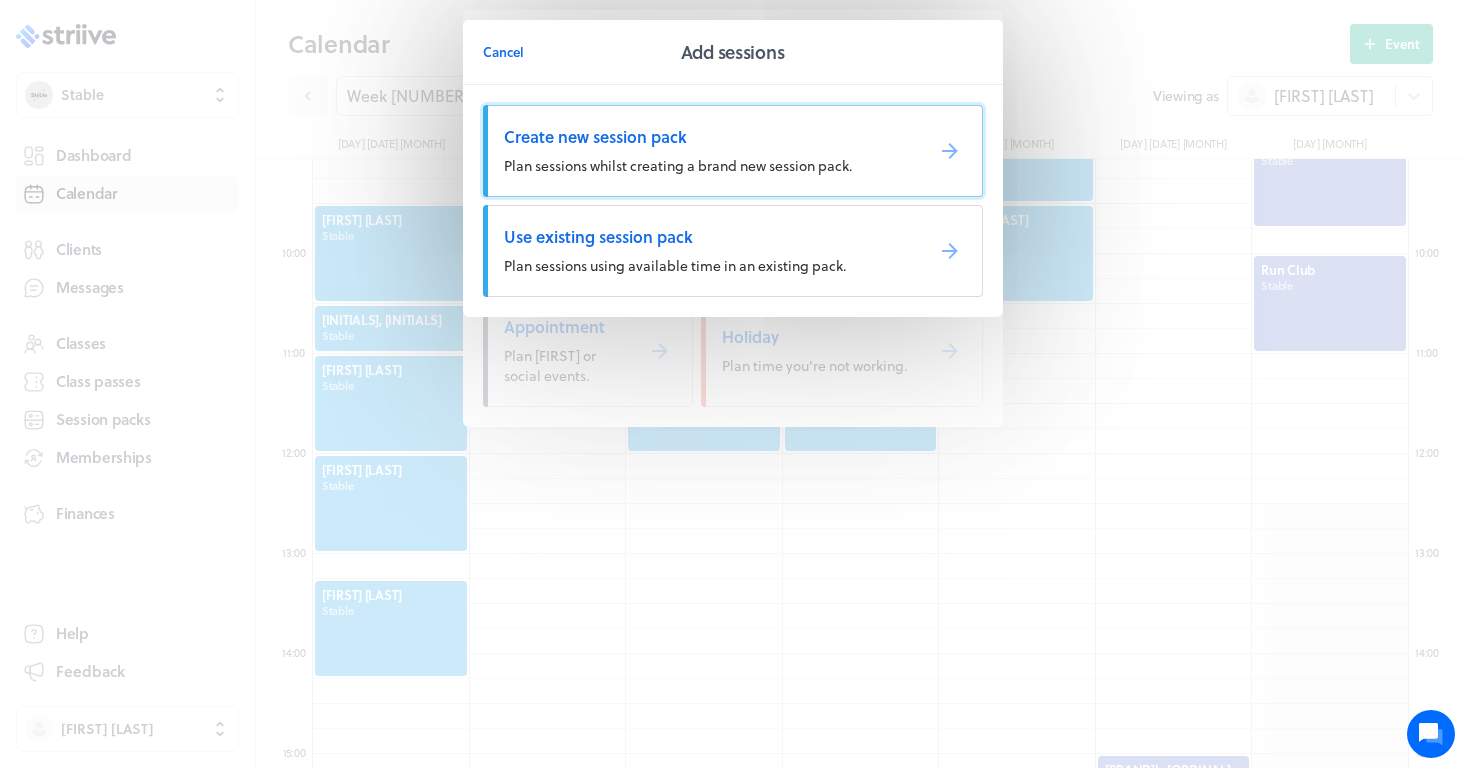 click on "Create new session pack Plan sessions whilst creating a brand new session pack." at bounding box center [733, 151] 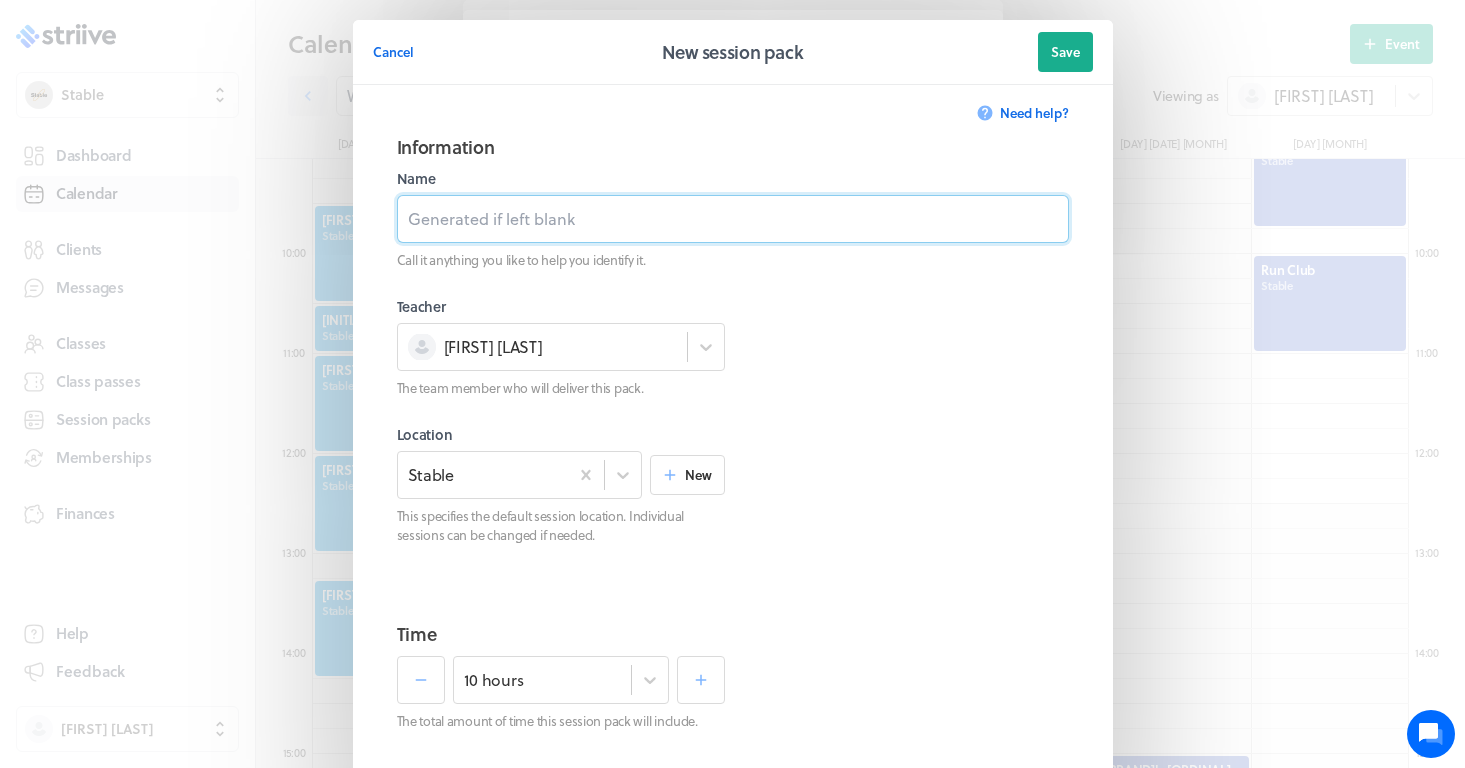 click at bounding box center (733, 219) 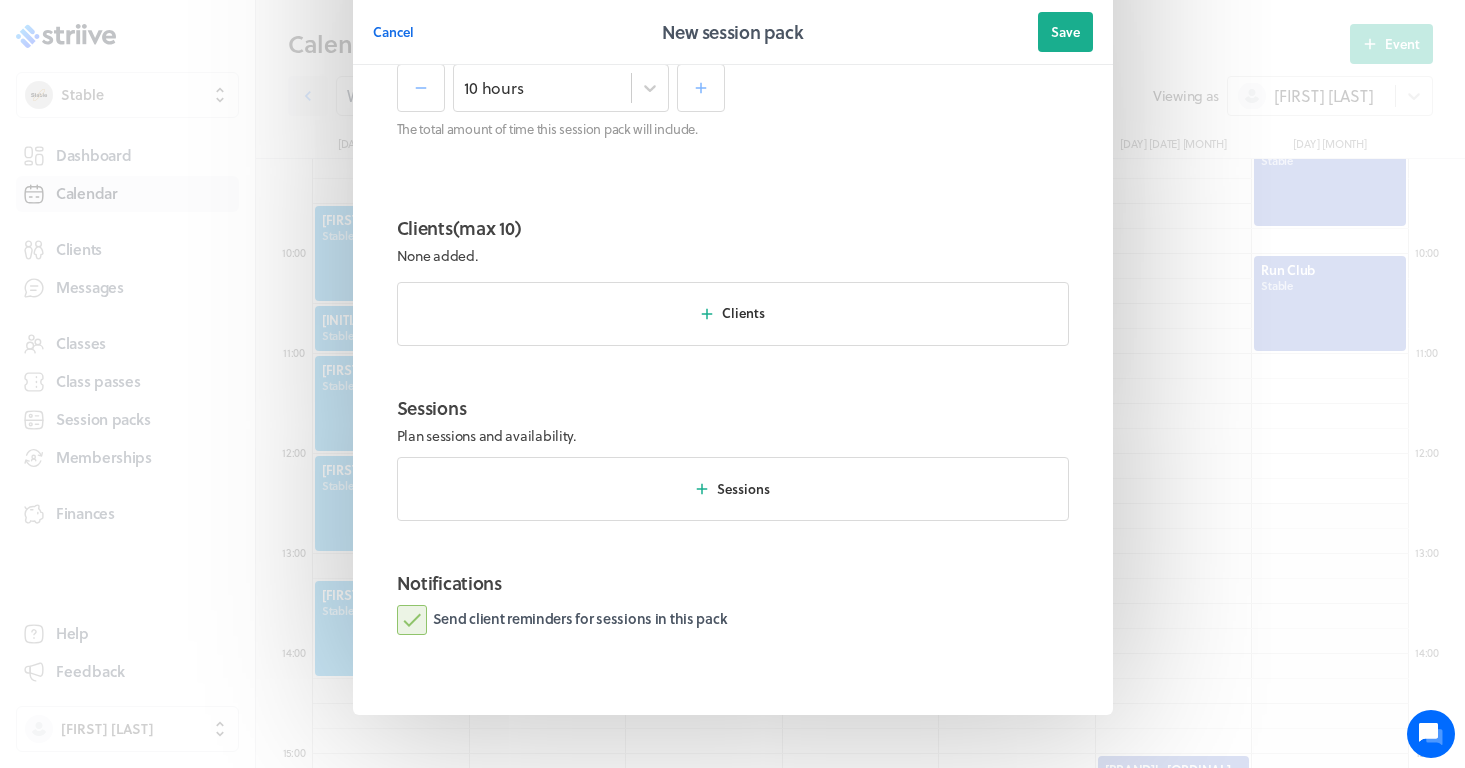 scroll, scrollTop: 598, scrollLeft: 0, axis: vertical 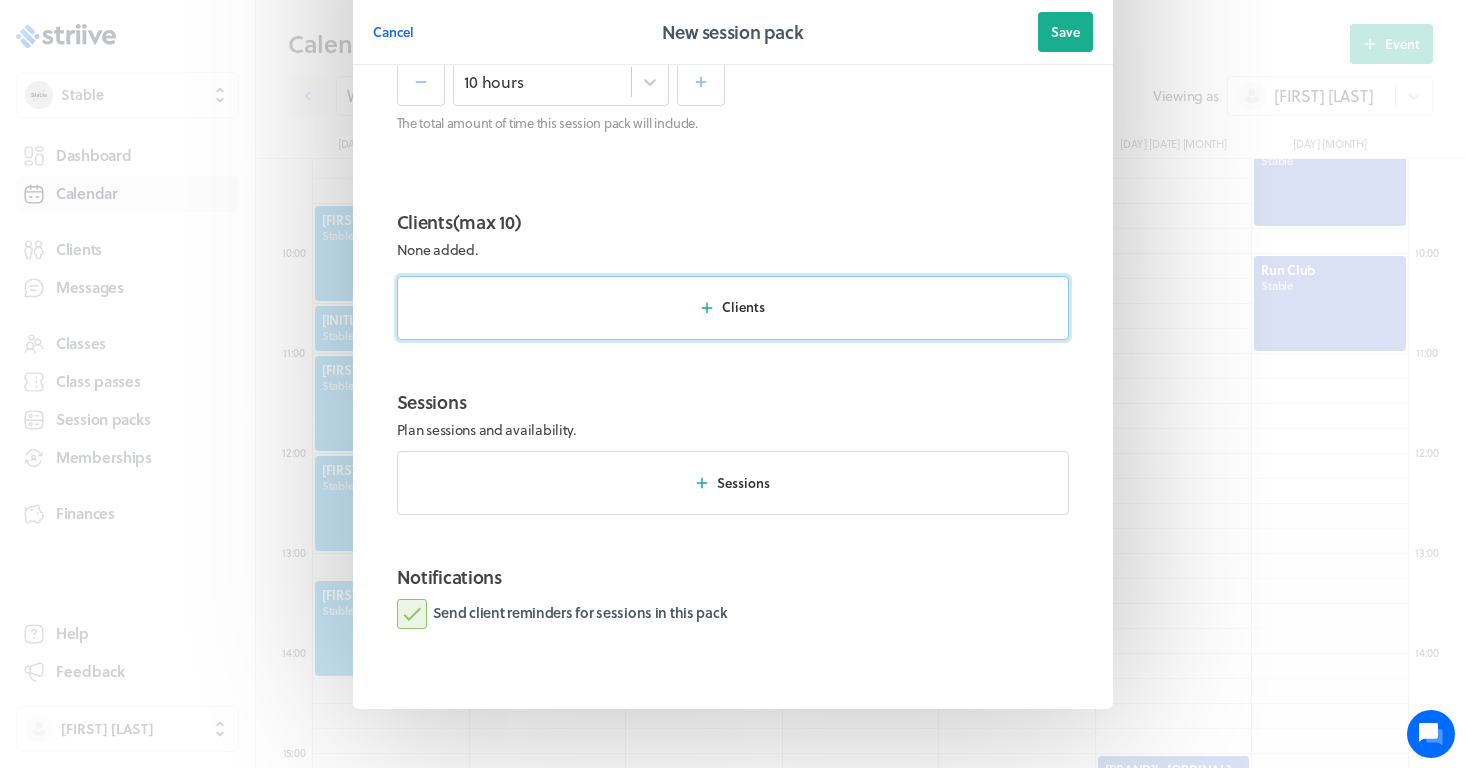 type on "10 x hours - £500" 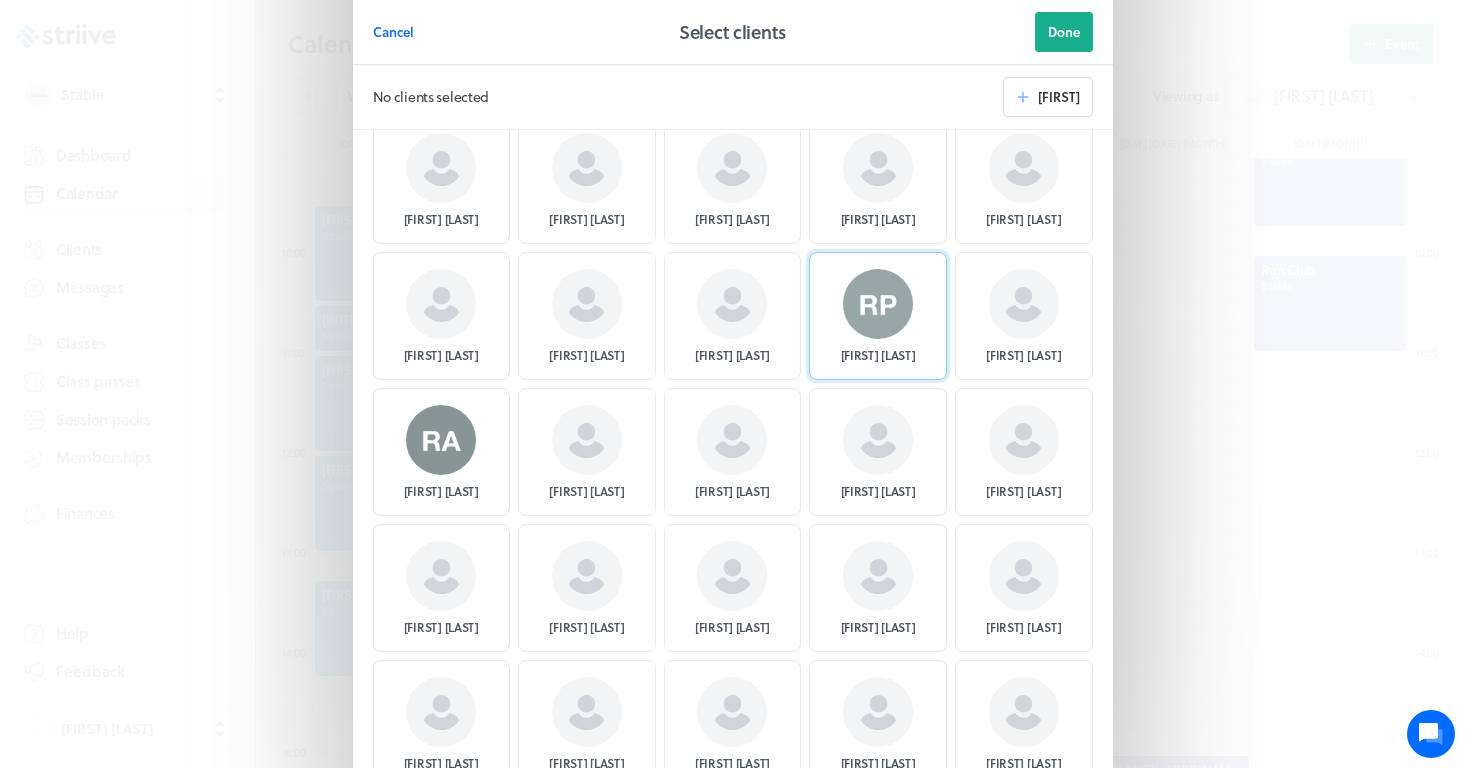 scroll, scrollTop: 9849, scrollLeft: 0, axis: vertical 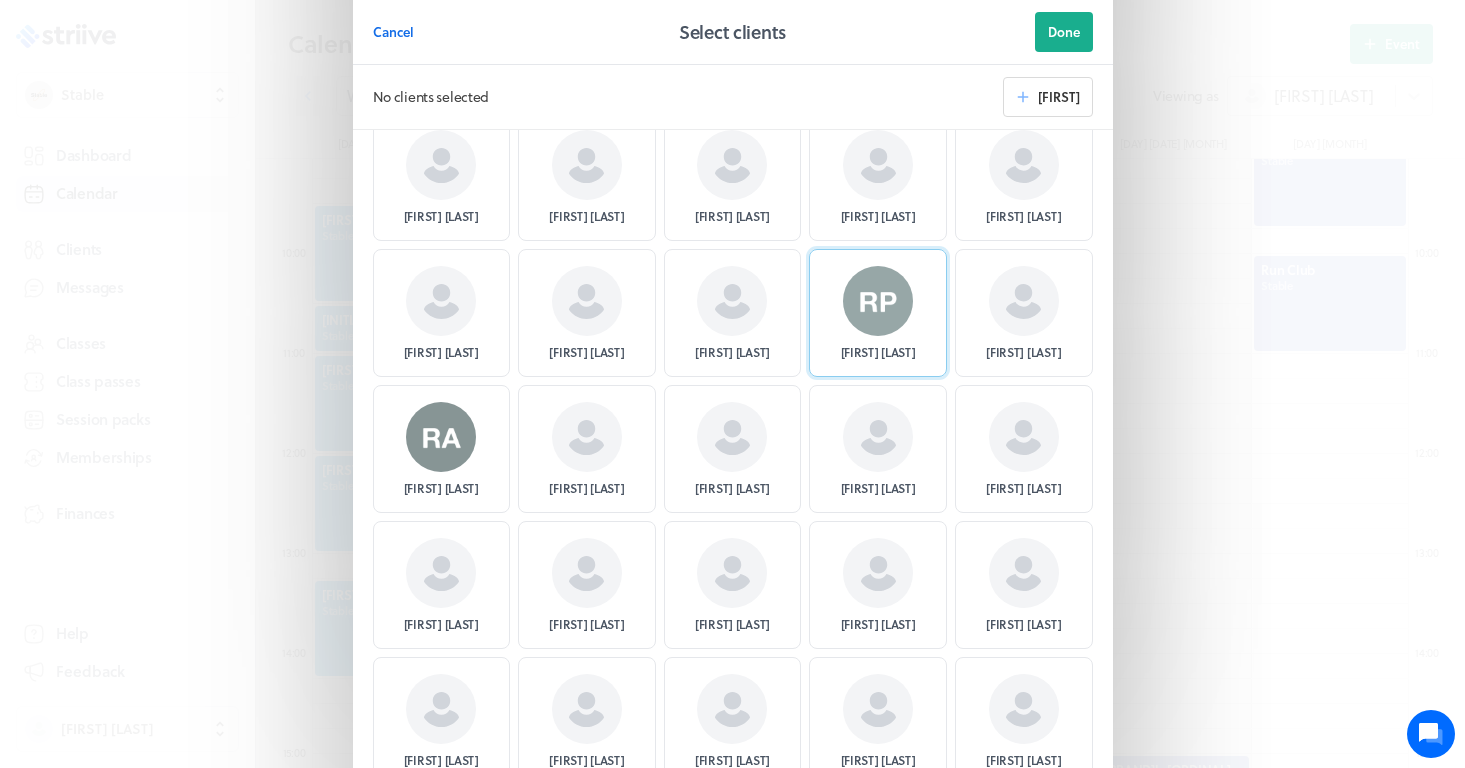 click on "[FIRST] [LAST]" at bounding box center [878, 313] 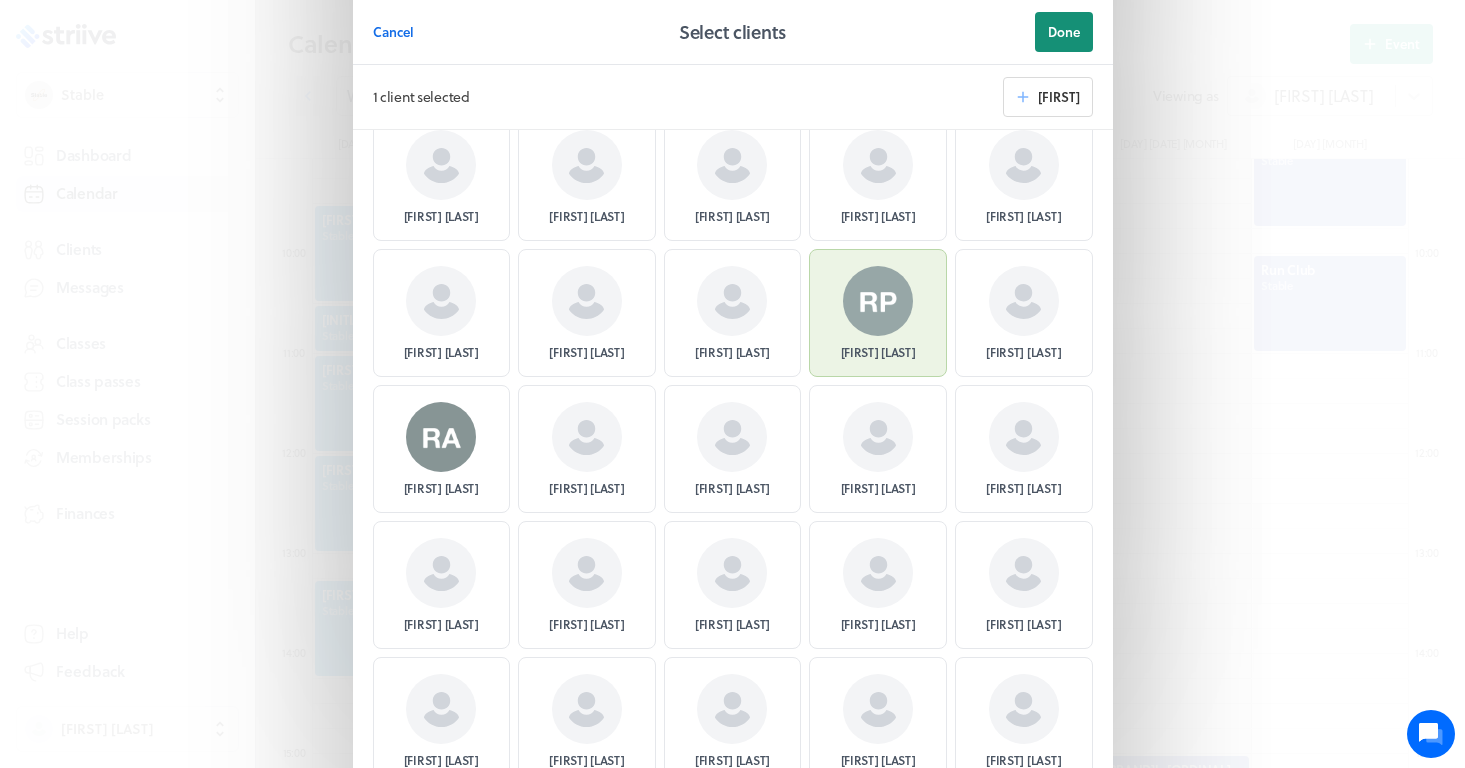 click on "Done" at bounding box center [1064, 32] 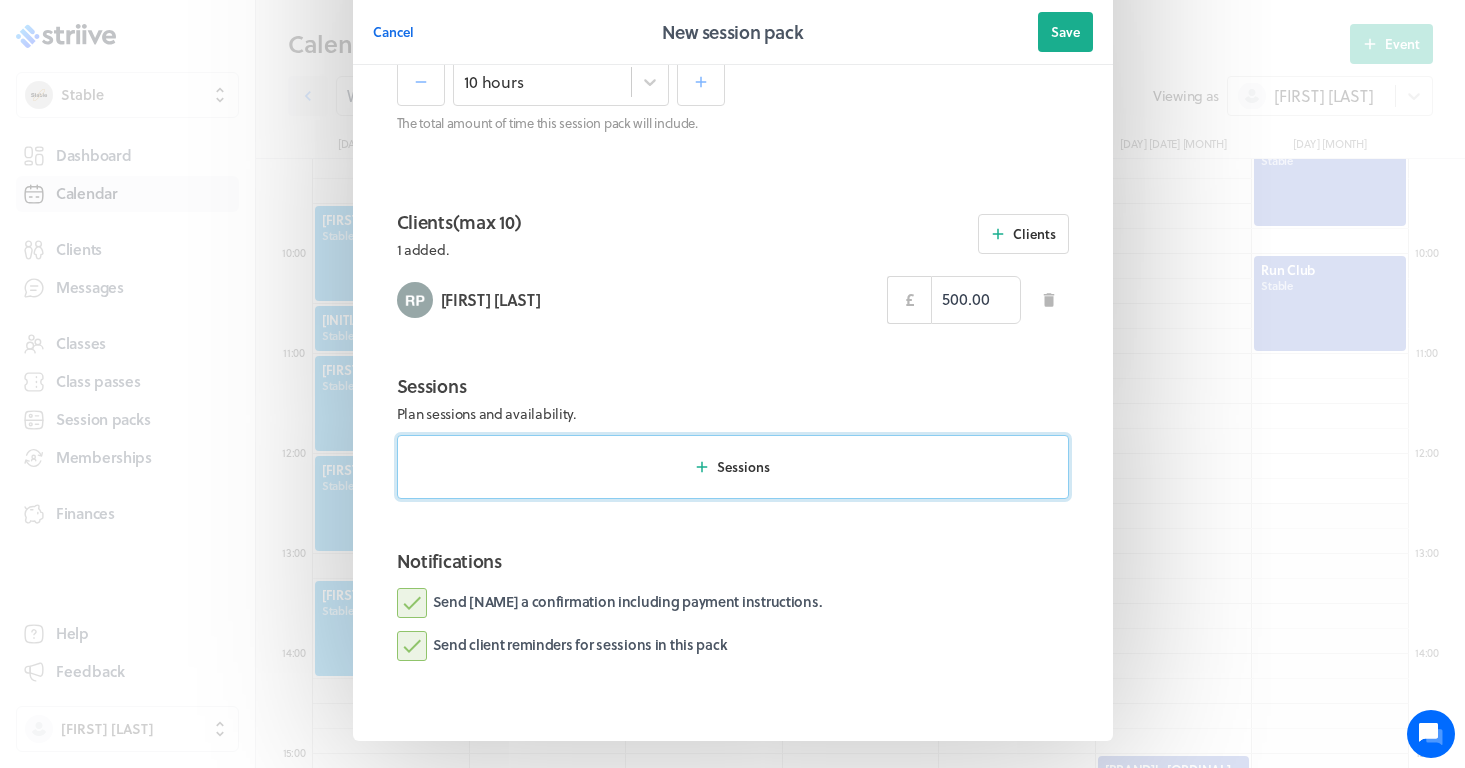 click on "Sessions" at bounding box center [733, 467] 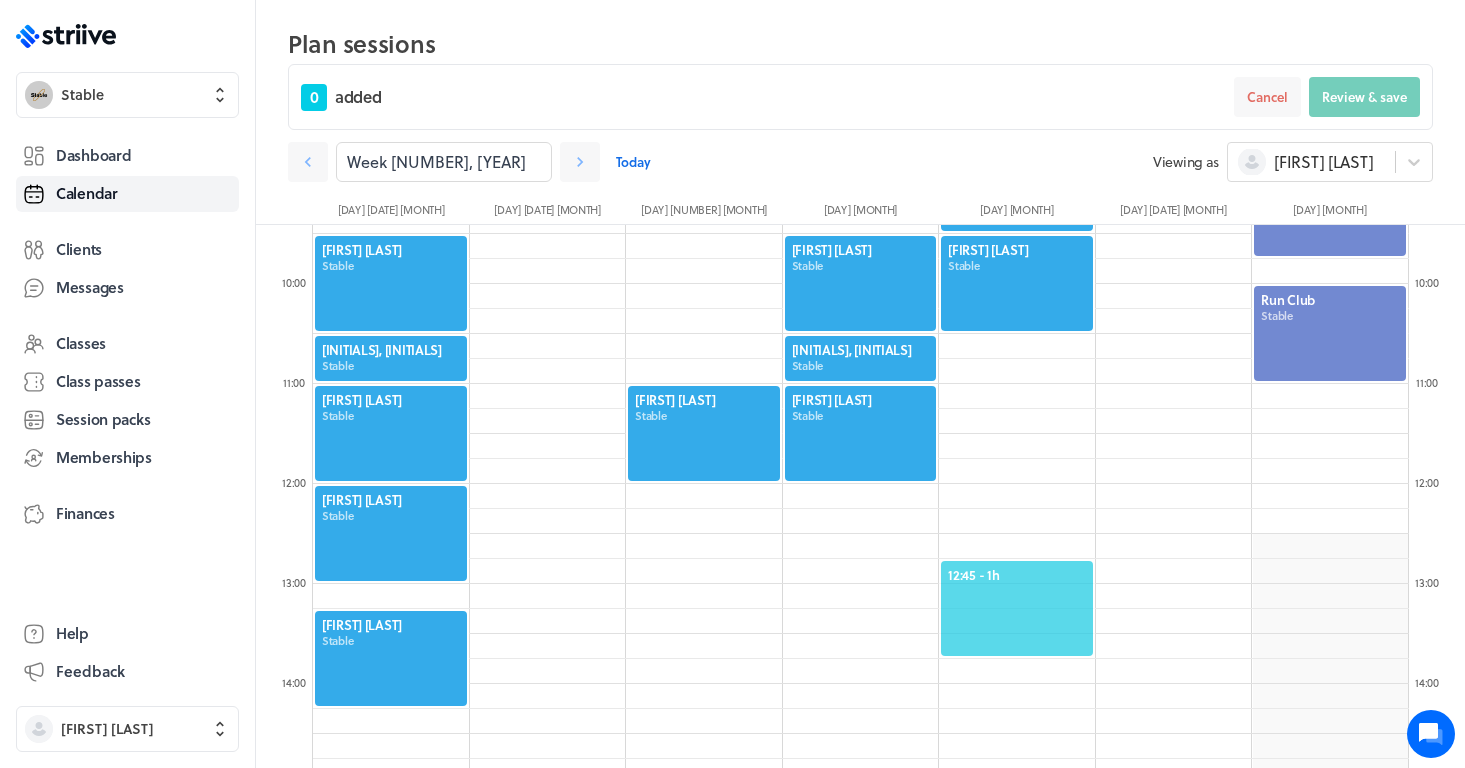 scroll, scrollTop: 958, scrollLeft: 0, axis: vertical 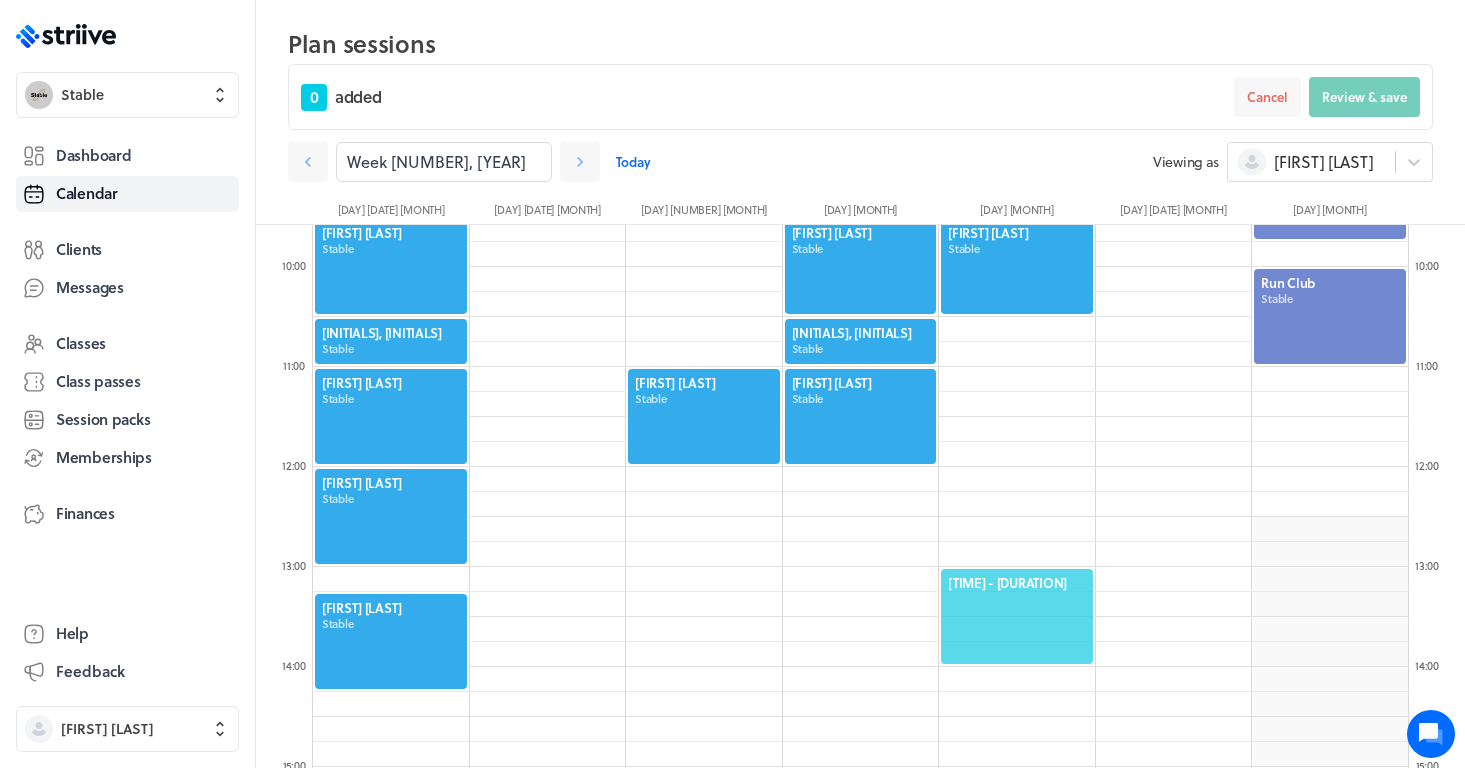 click on "[TIME] - [DURATION]" 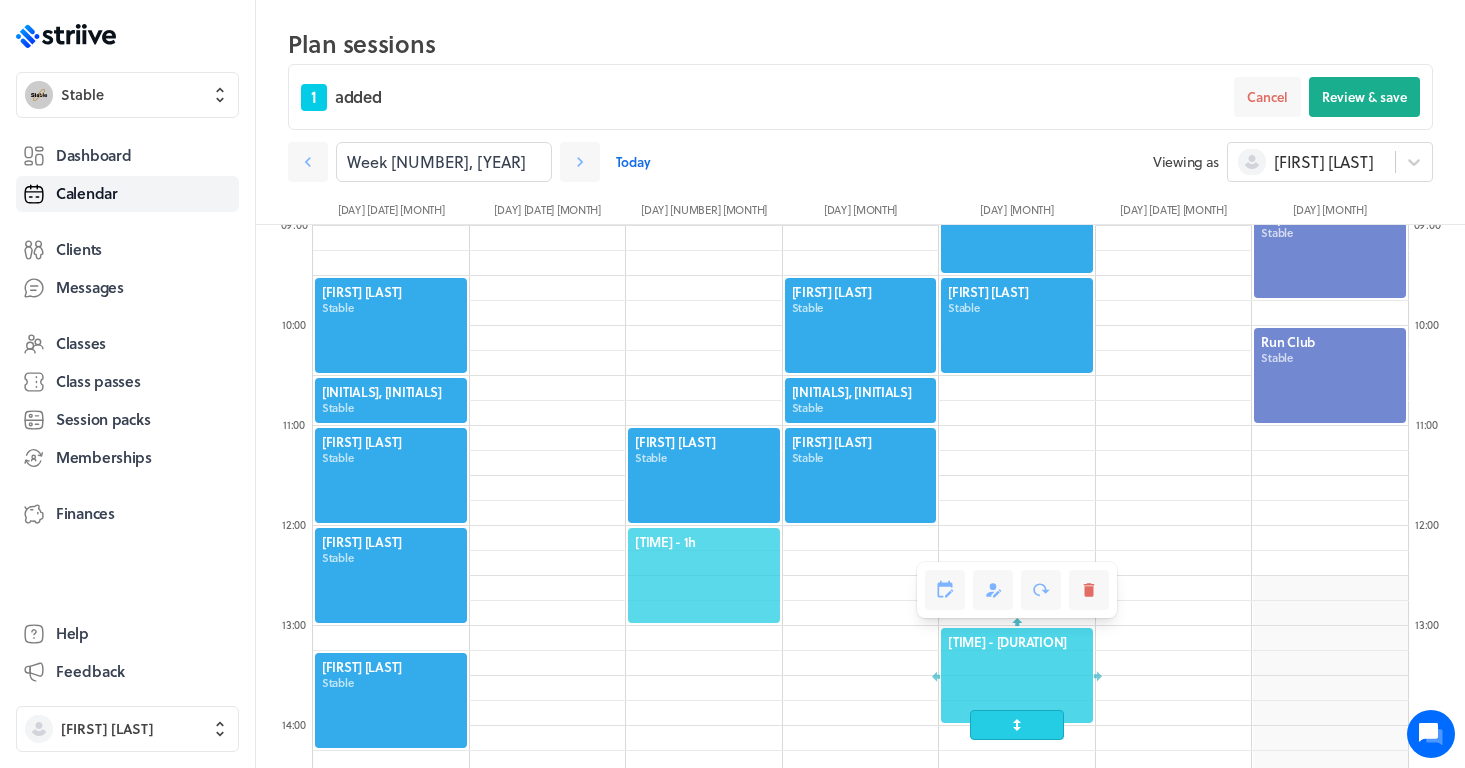 scroll, scrollTop: 901, scrollLeft: 0, axis: vertical 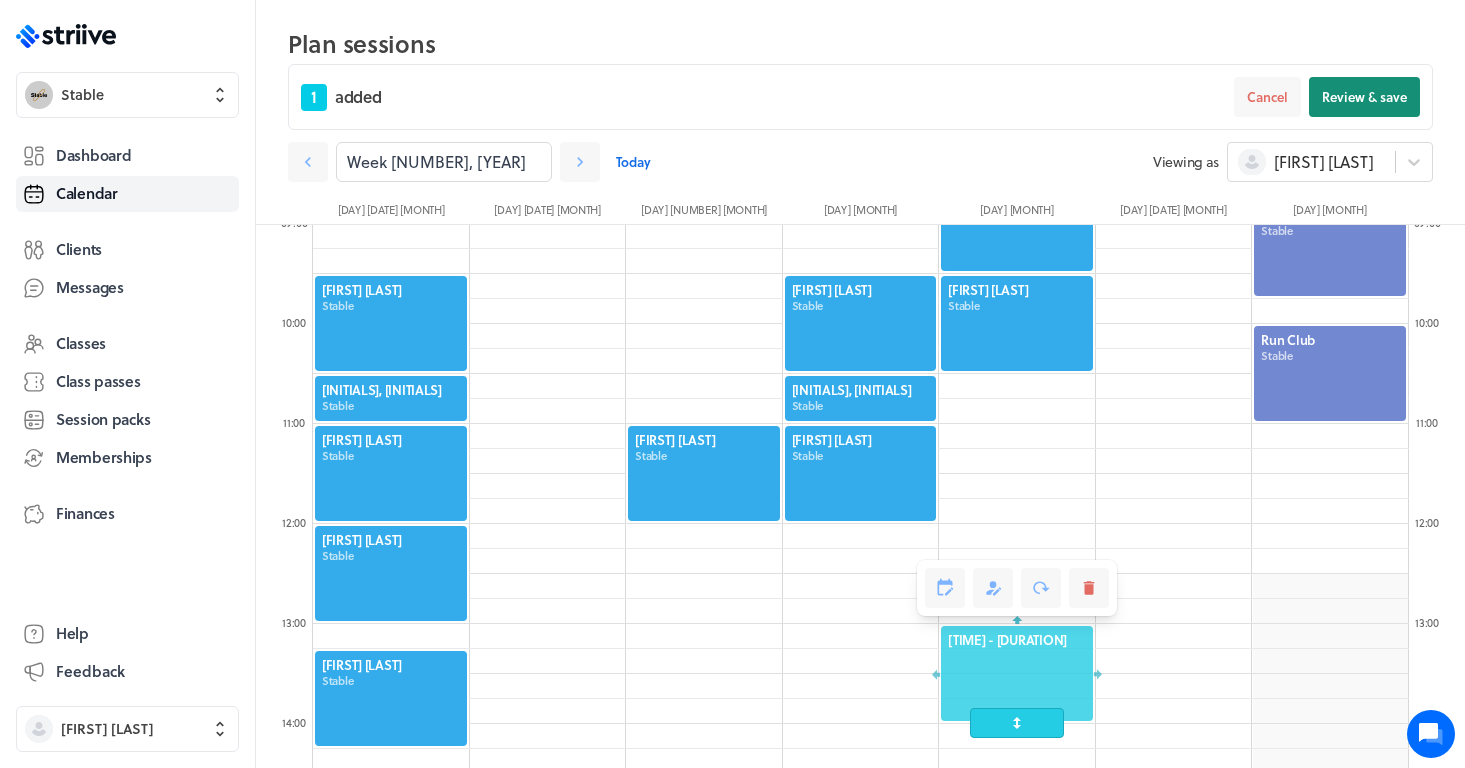 click on "Review & save" at bounding box center (1364, 97) 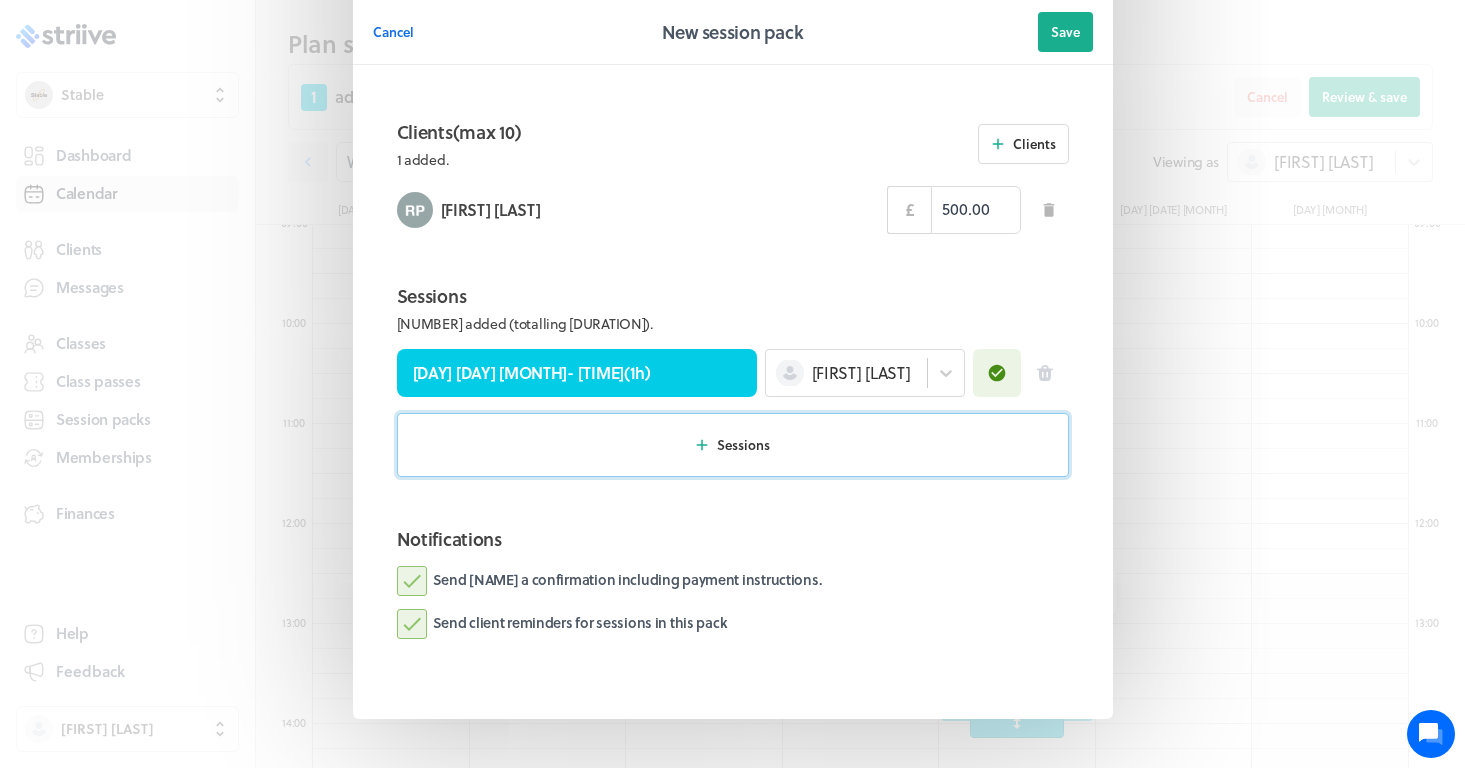scroll, scrollTop: 737, scrollLeft: 0, axis: vertical 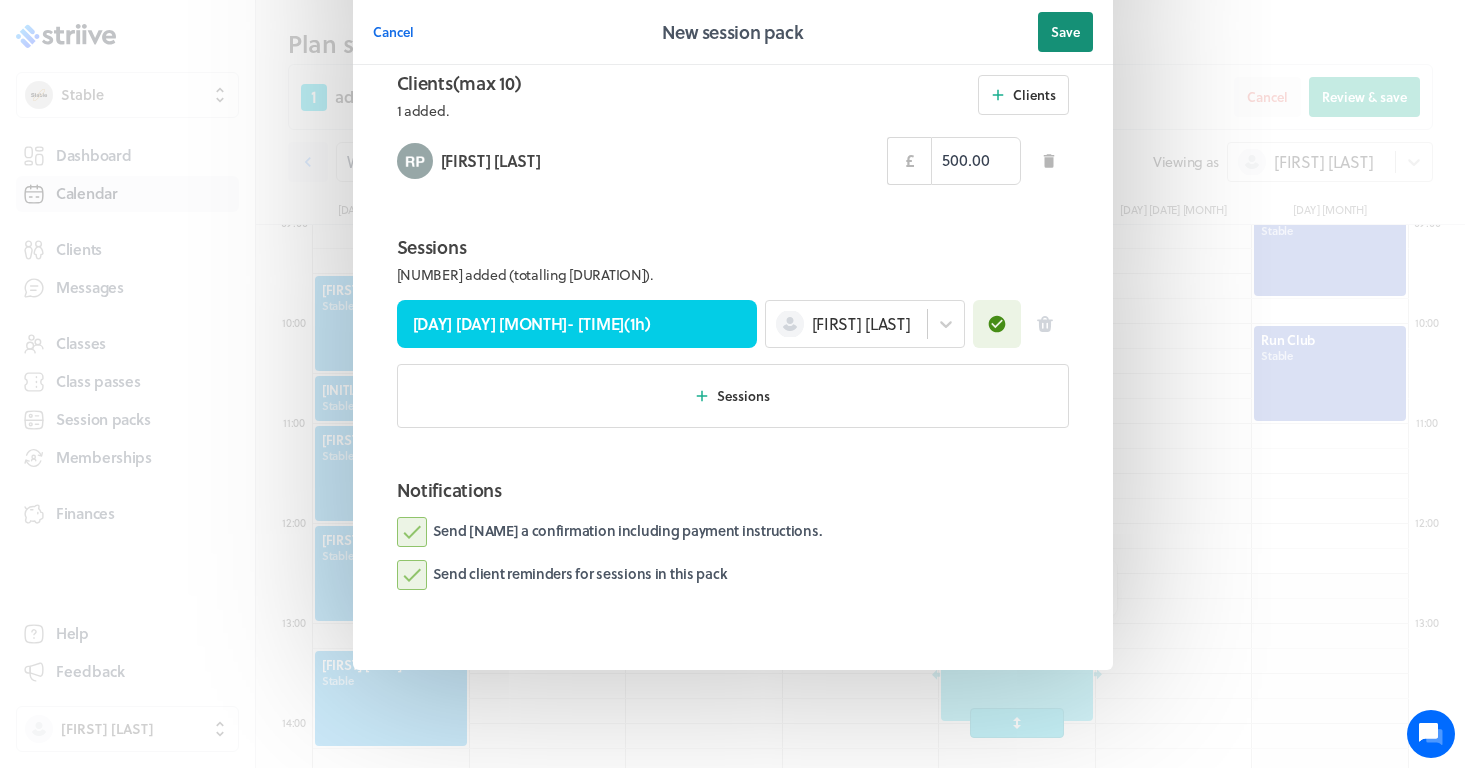 click on "Save" at bounding box center (1065, 32) 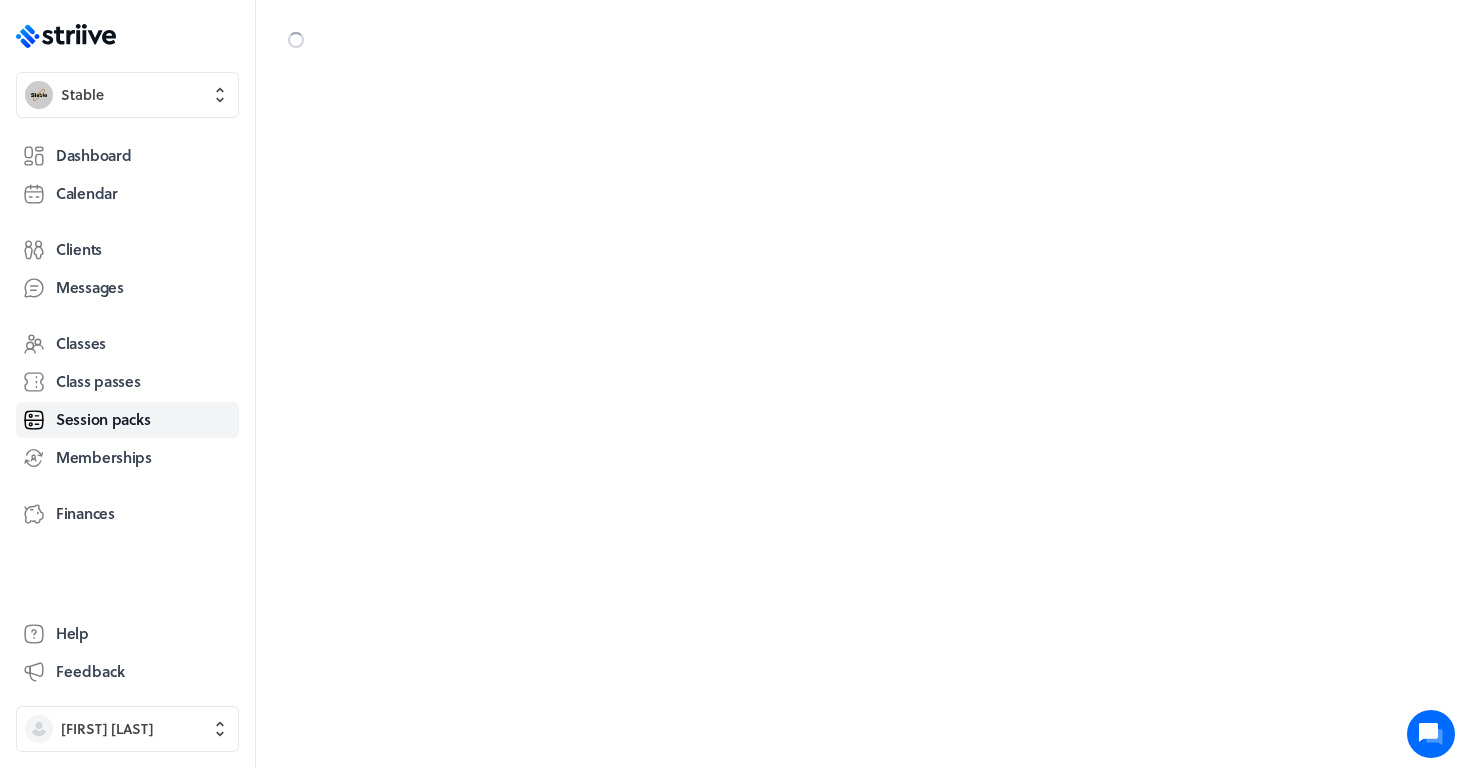 scroll, scrollTop: 0, scrollLeft: 0, axis: both 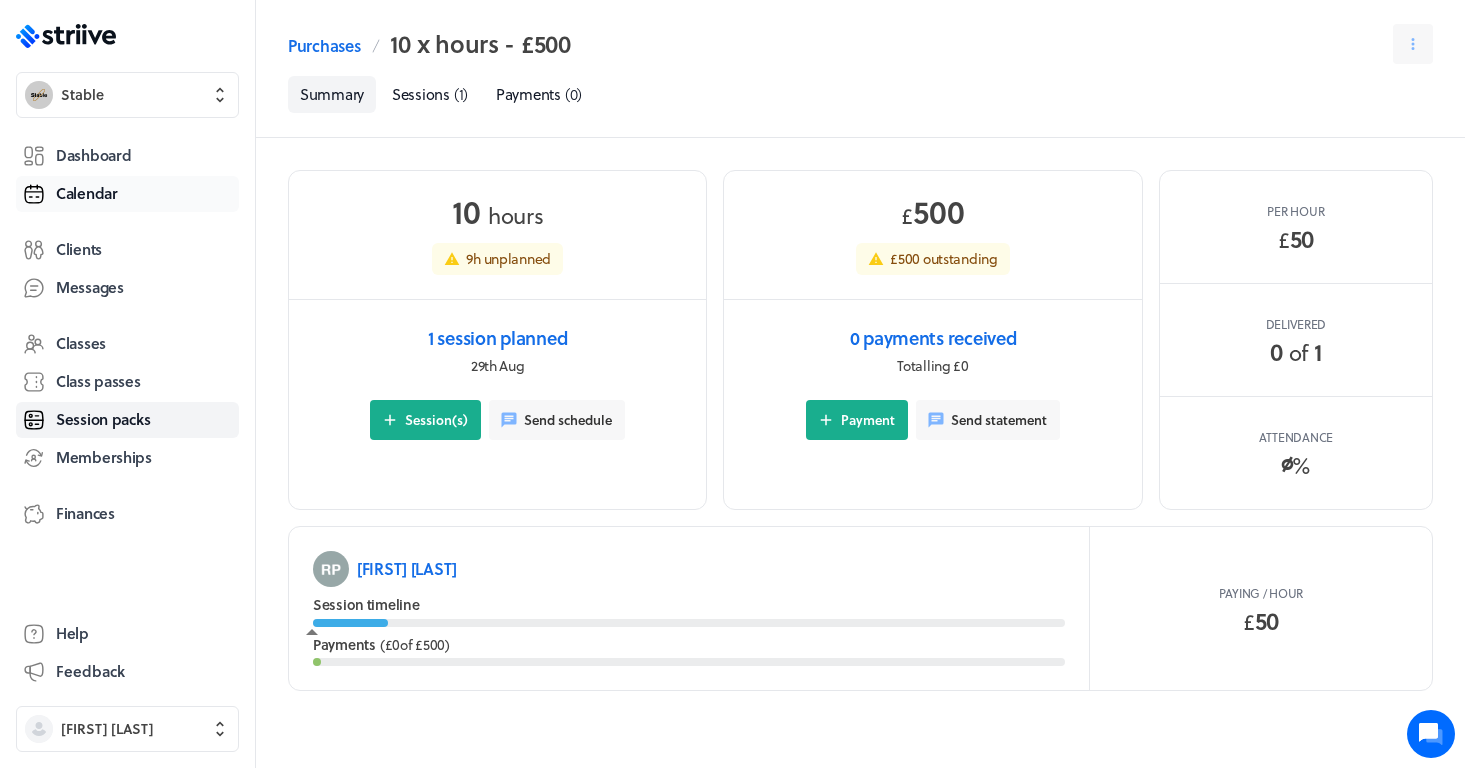 click on "Calendar" at bounding box center (87, 193) 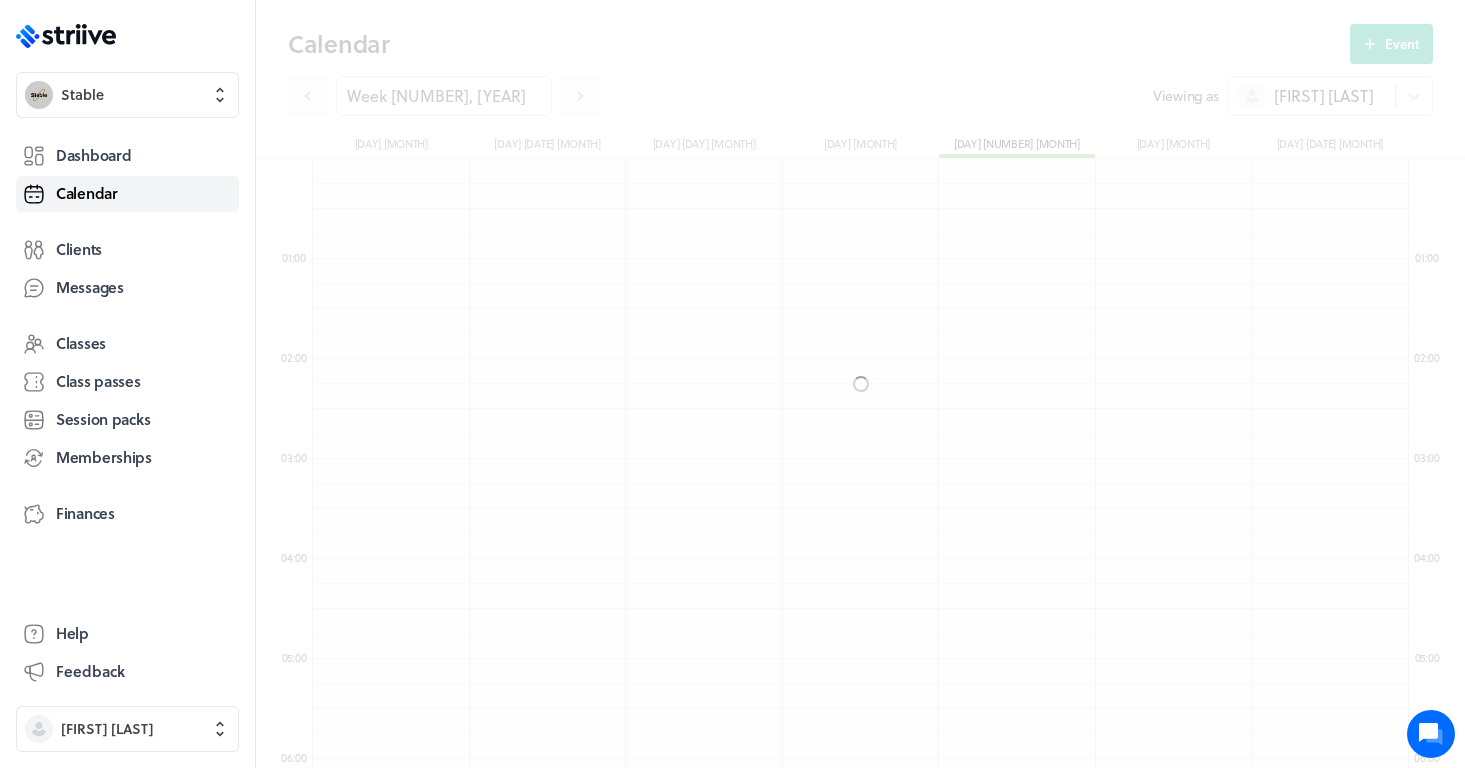 scroll, scrollTop: 600, scrollLeft: 0, axis: vertical 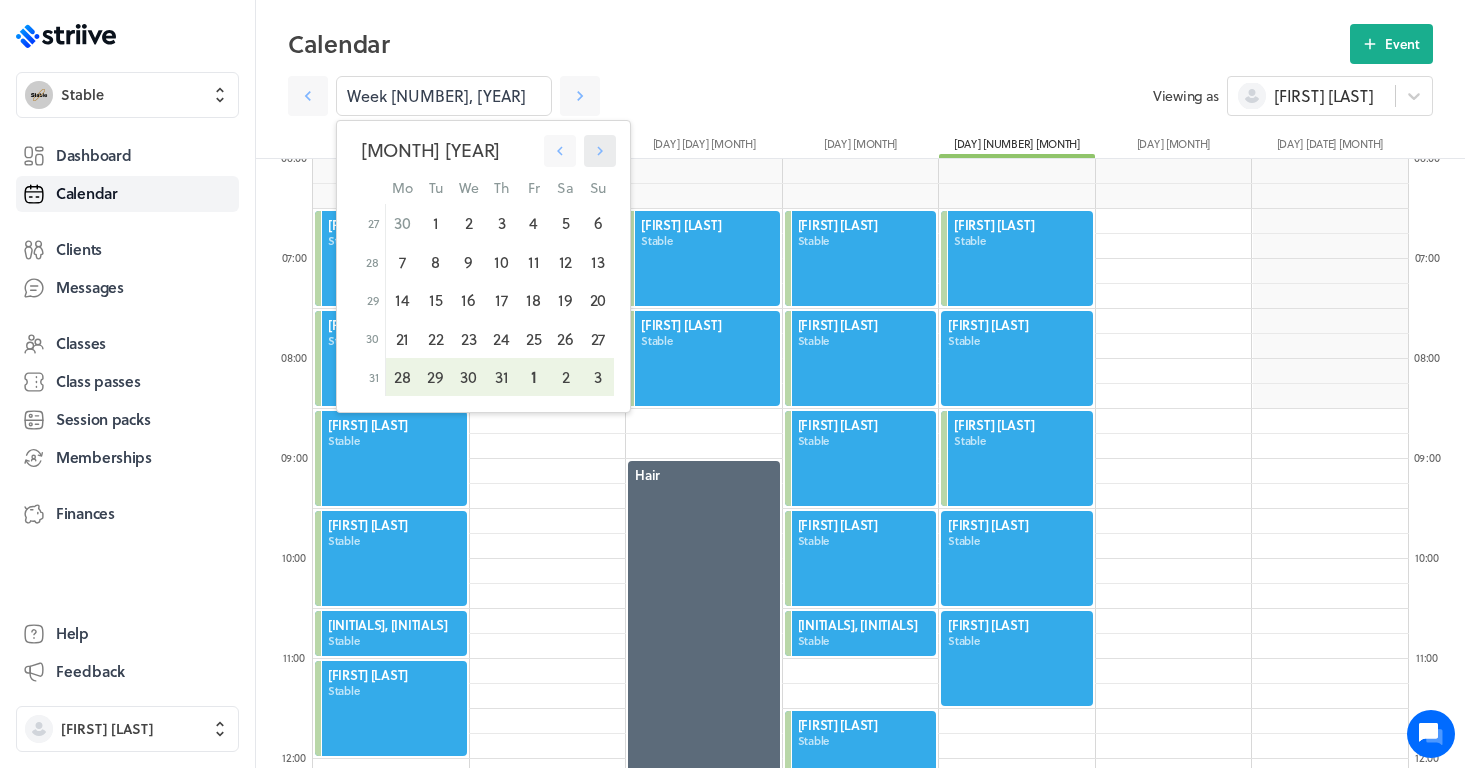 click 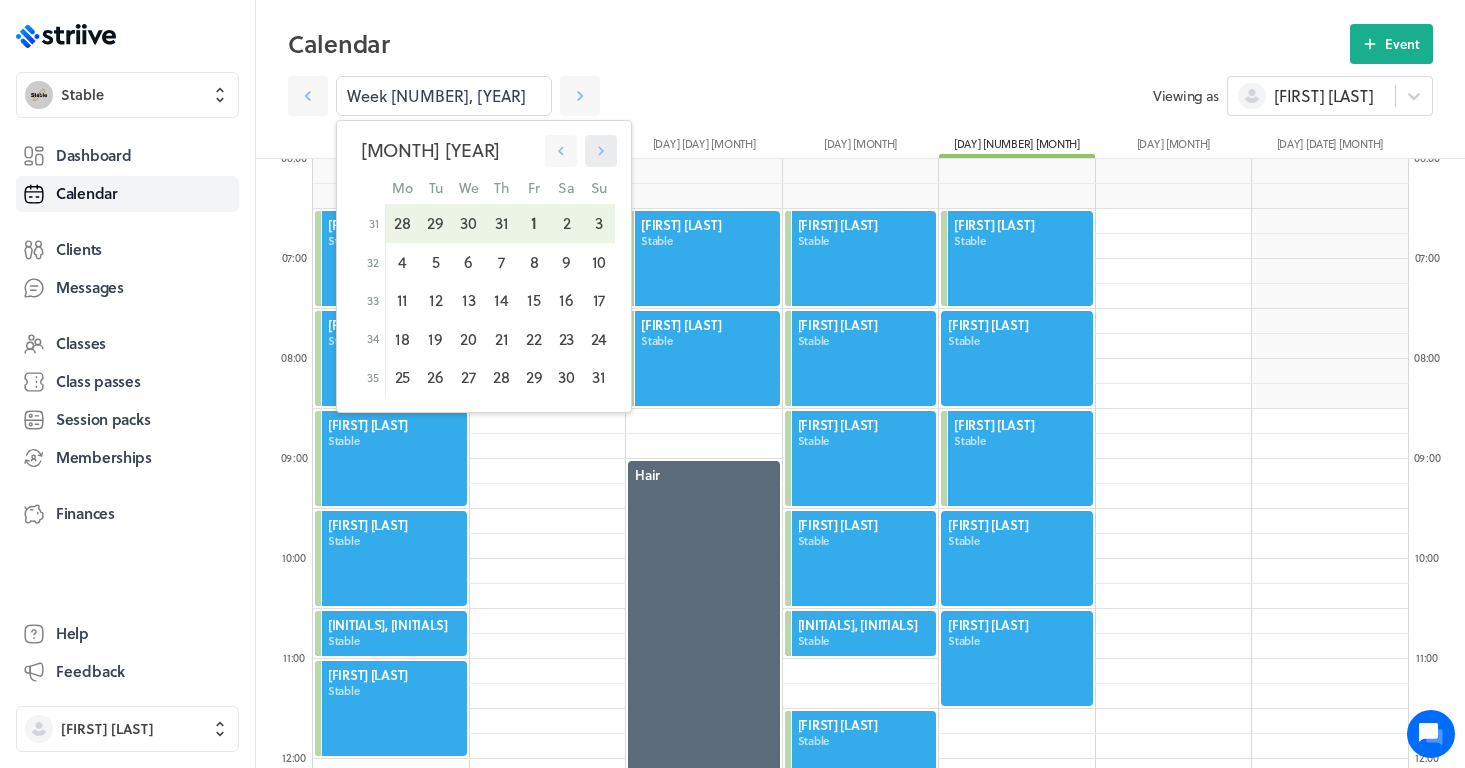 click 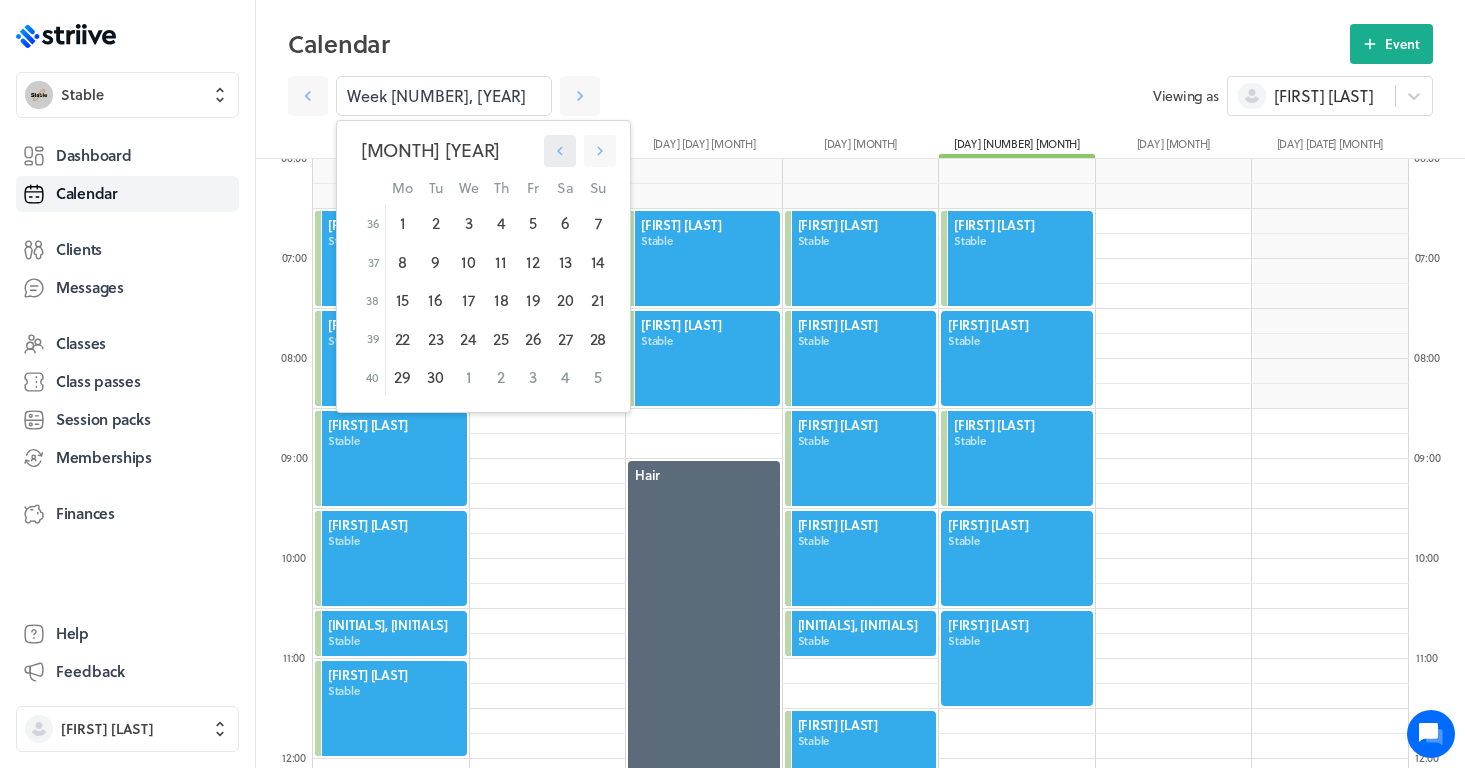 click at bounding box center [560, 151] 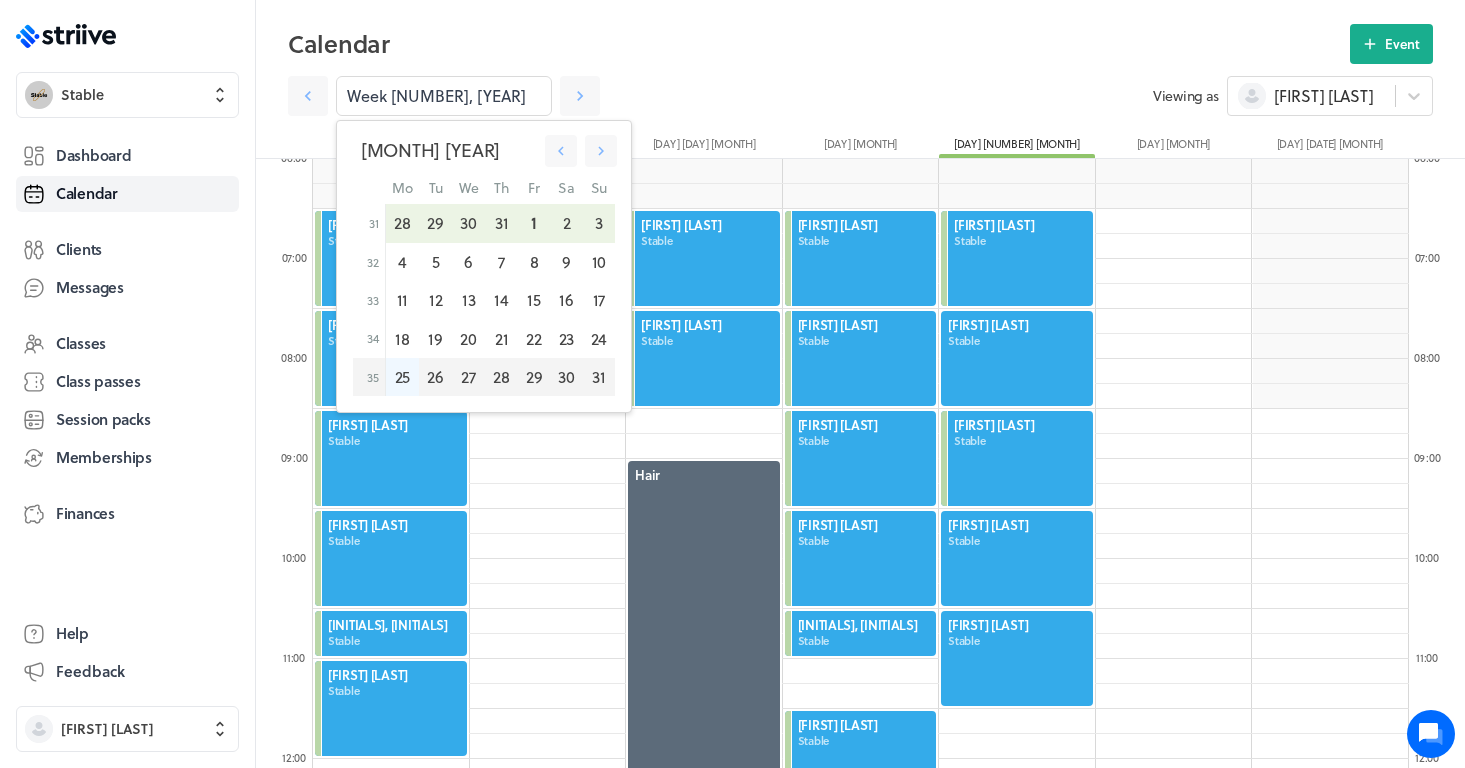 click on "25" at bounding box center [402, 377] 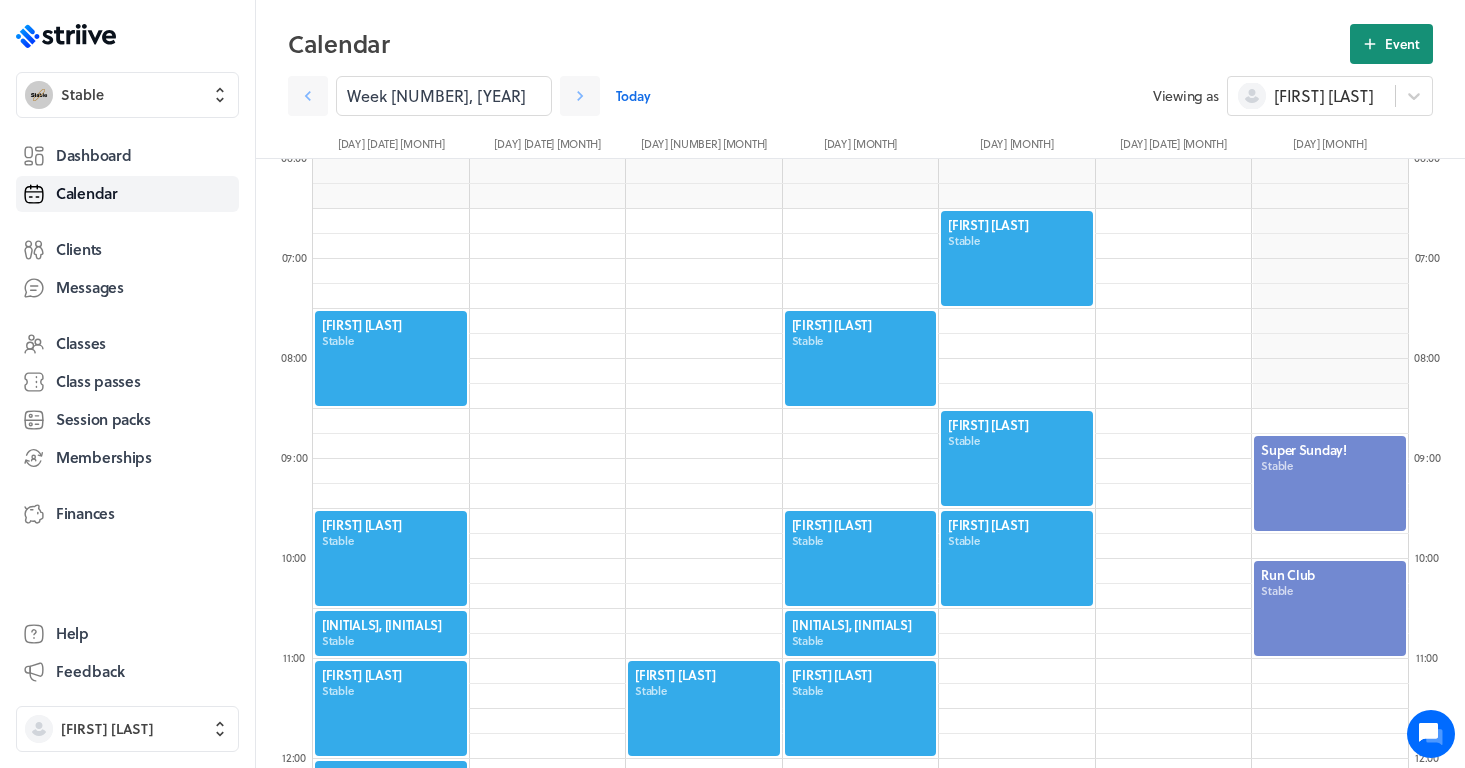click on "Event" at bounding box center (1391, 44) 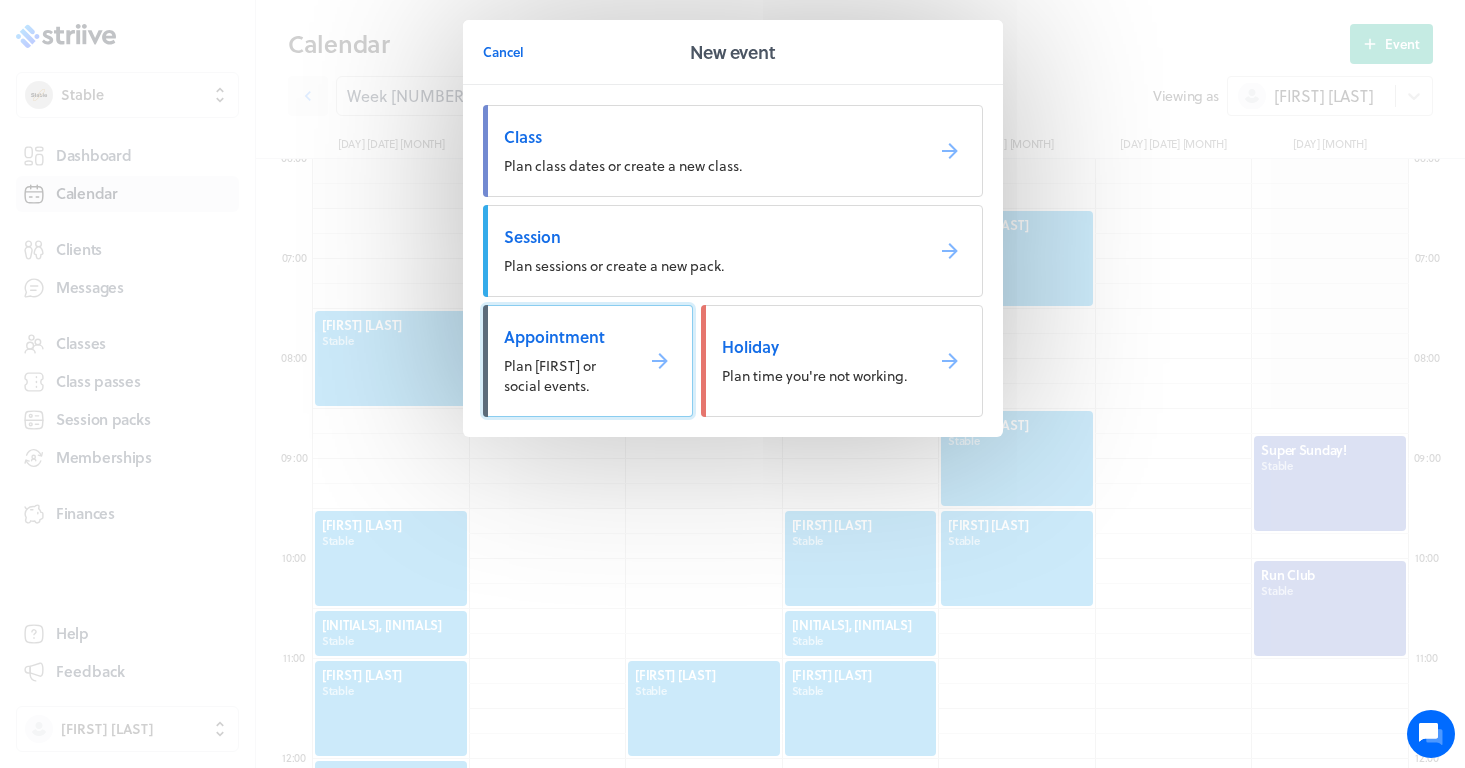 click on "Appointment" at bounding box center (560, 337) 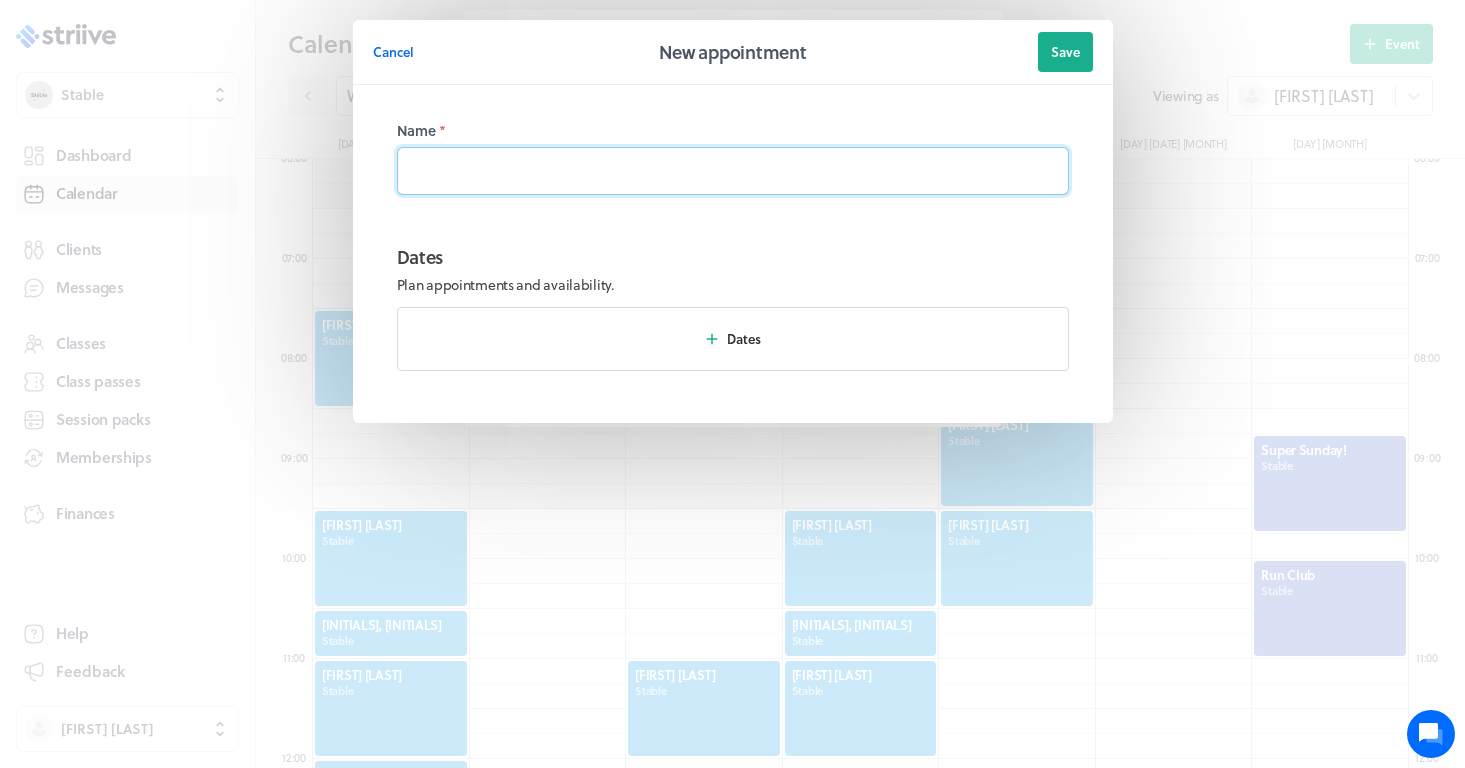 click at bounding box center [733, 171] 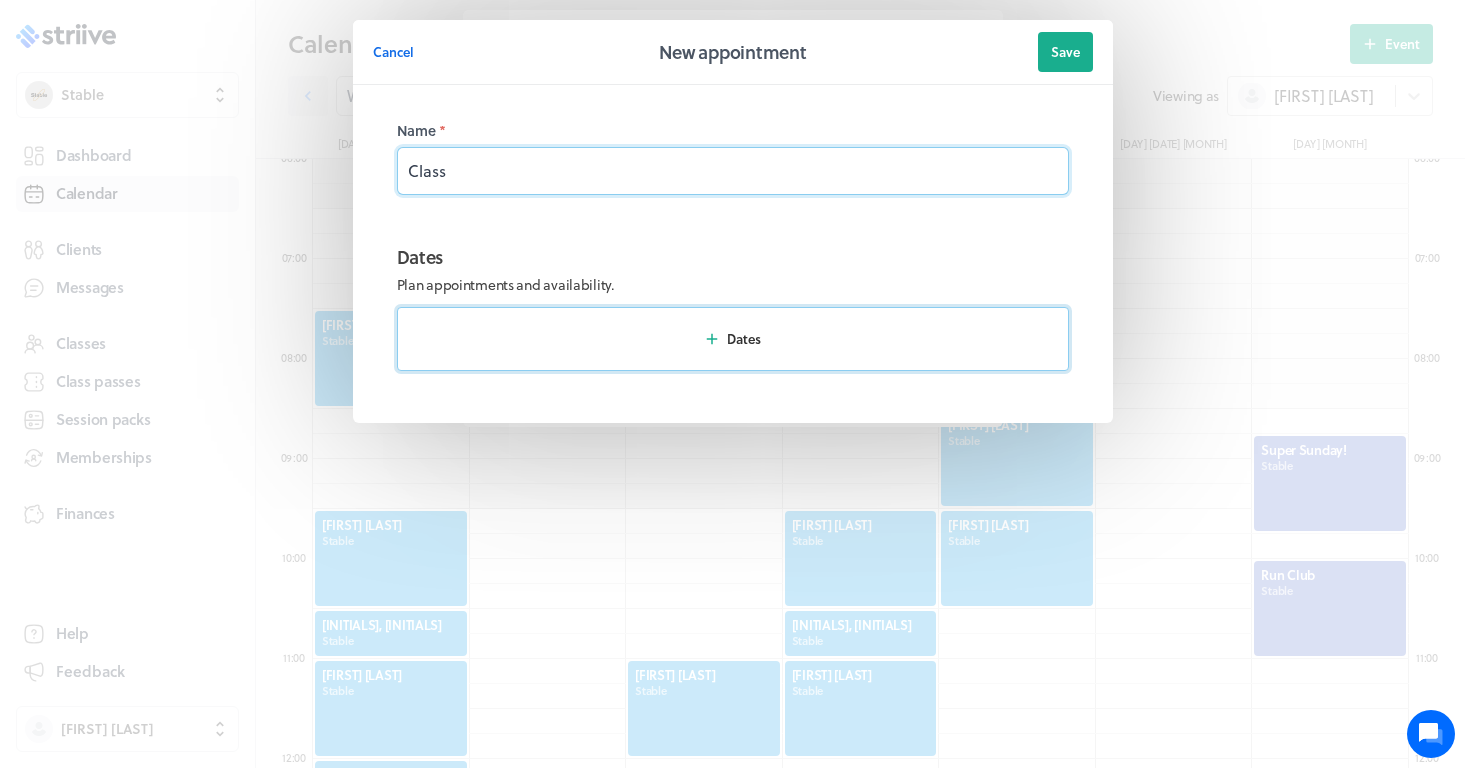 type on "Class" 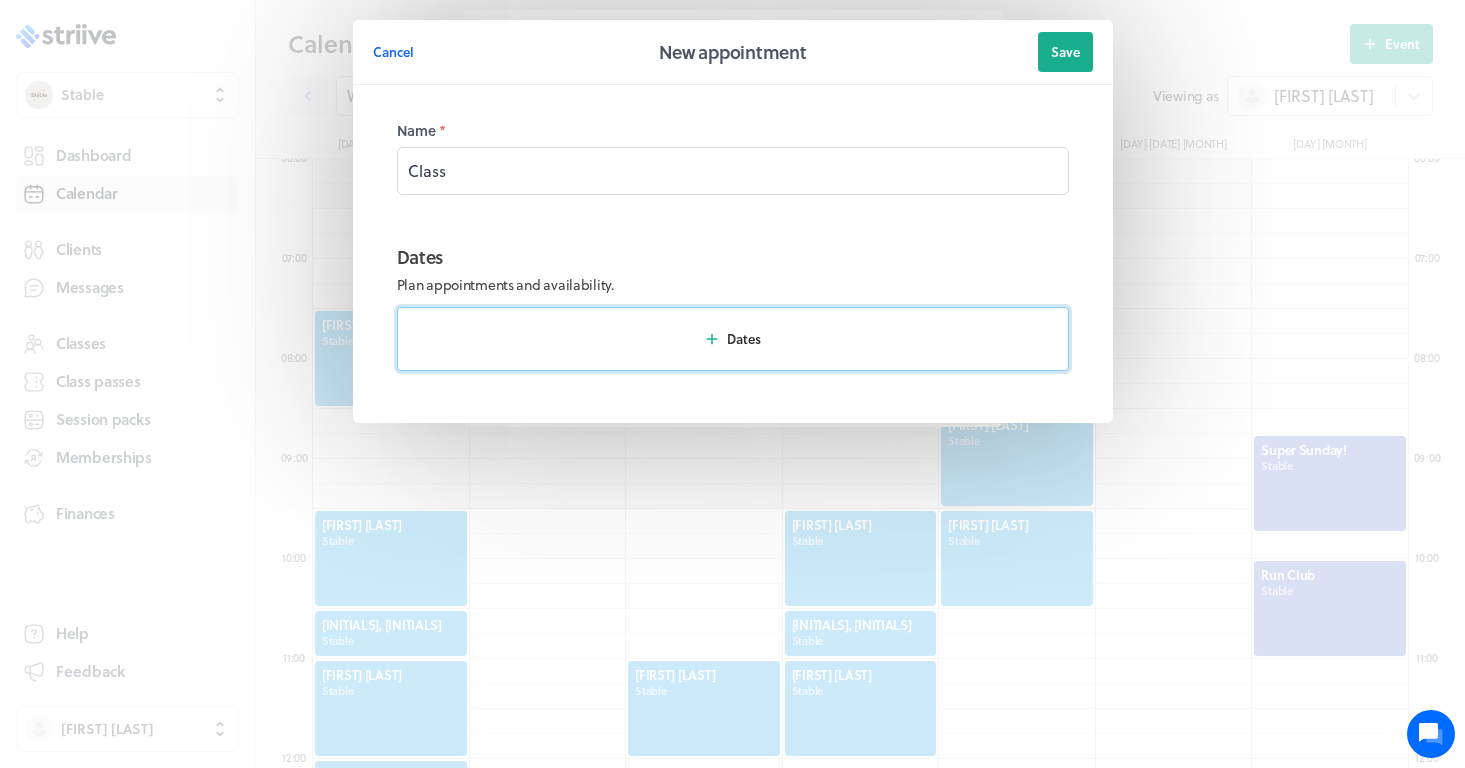 click on "Dates" at bounding box center (733, 339) 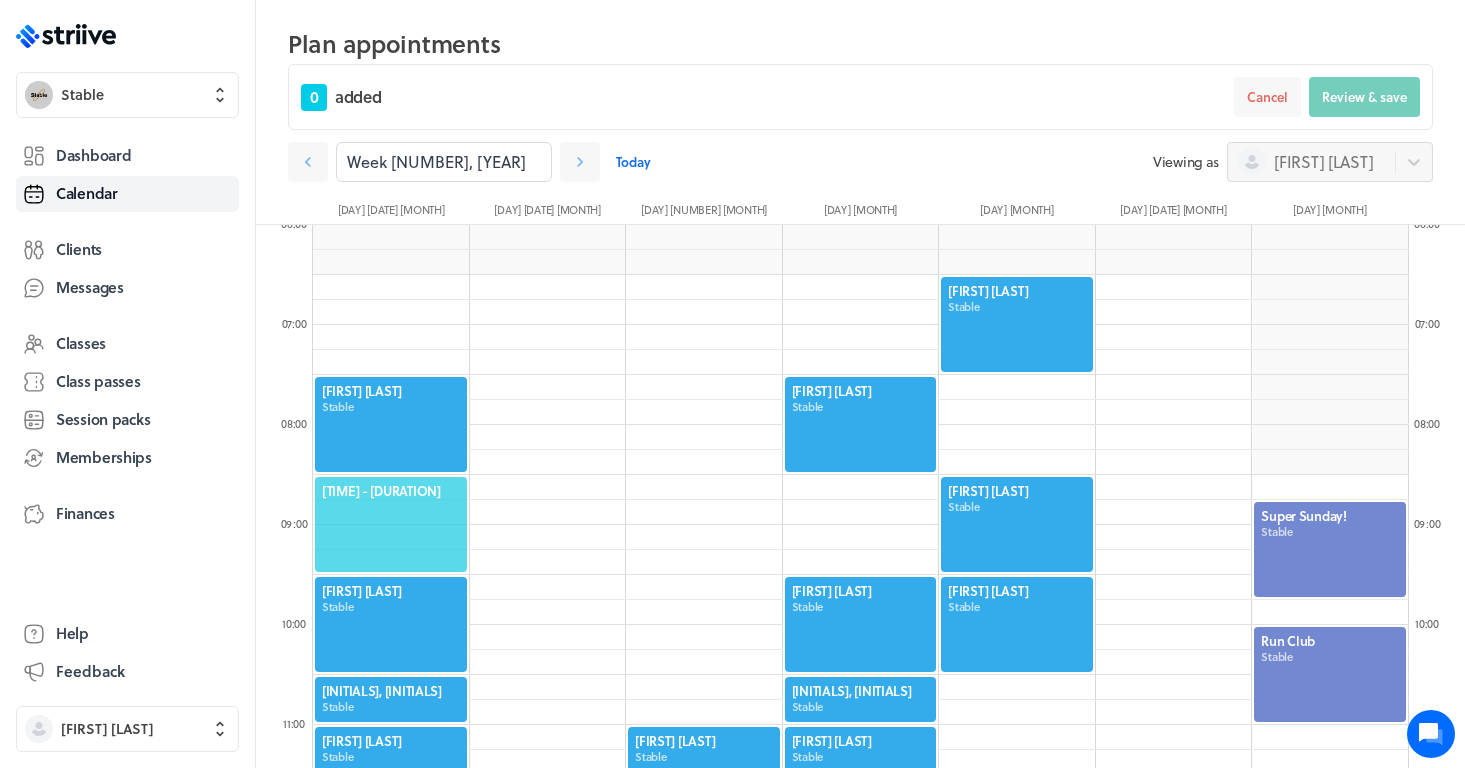 click on "[TIME] - [DURATION]" 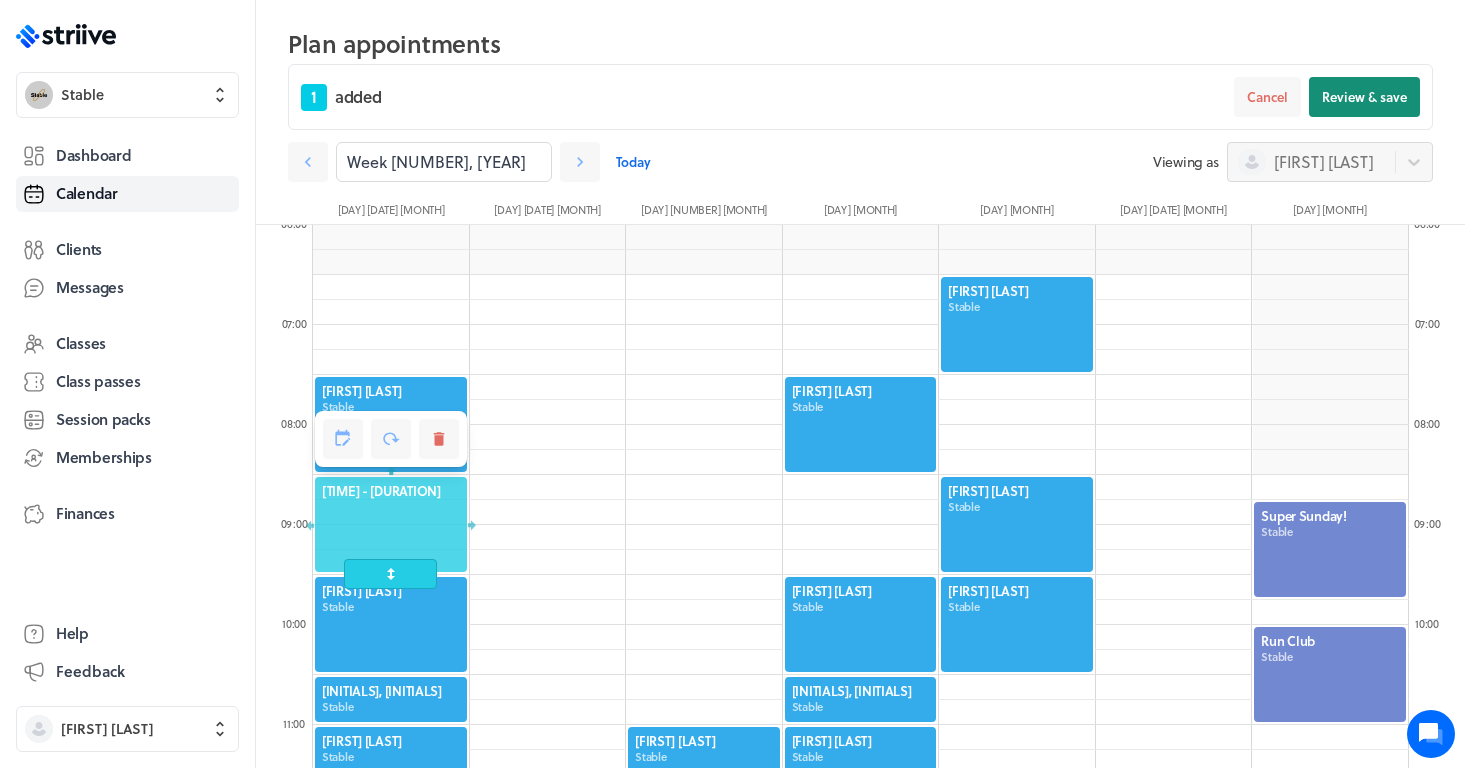 click on "Review & save" at bounding box center (1364, 97) 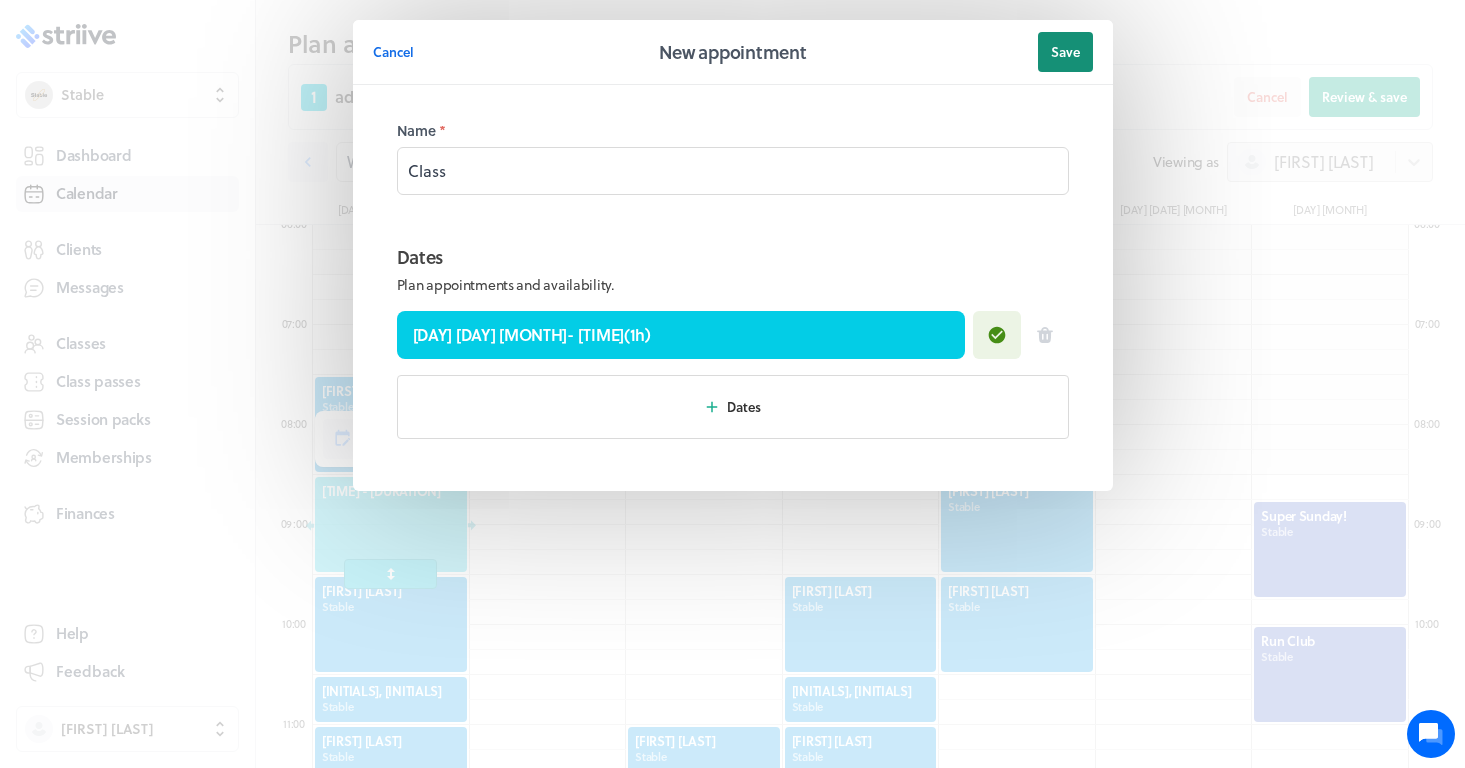 click on "Save" at bounding box center [1065, 52] 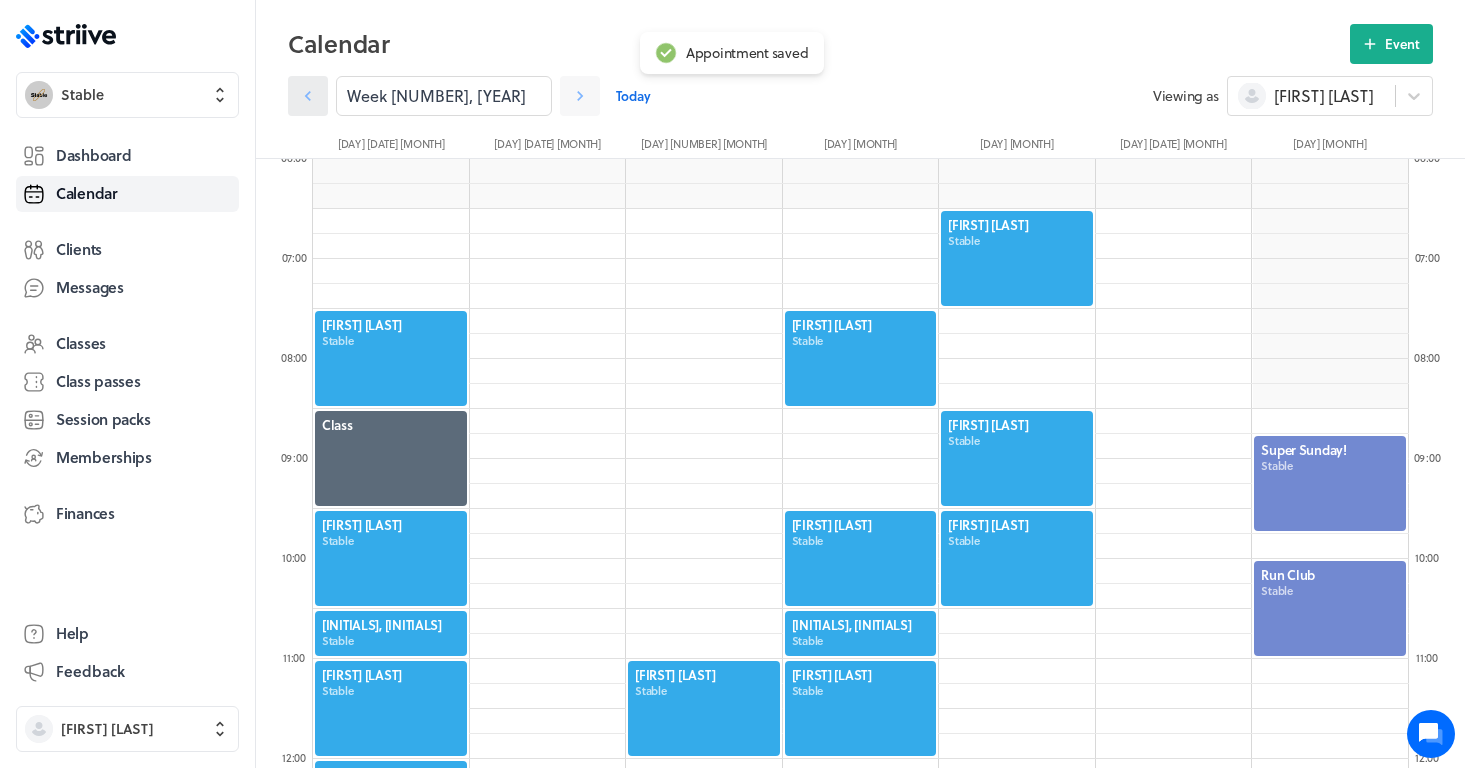 click at bounding box center [308, 96] 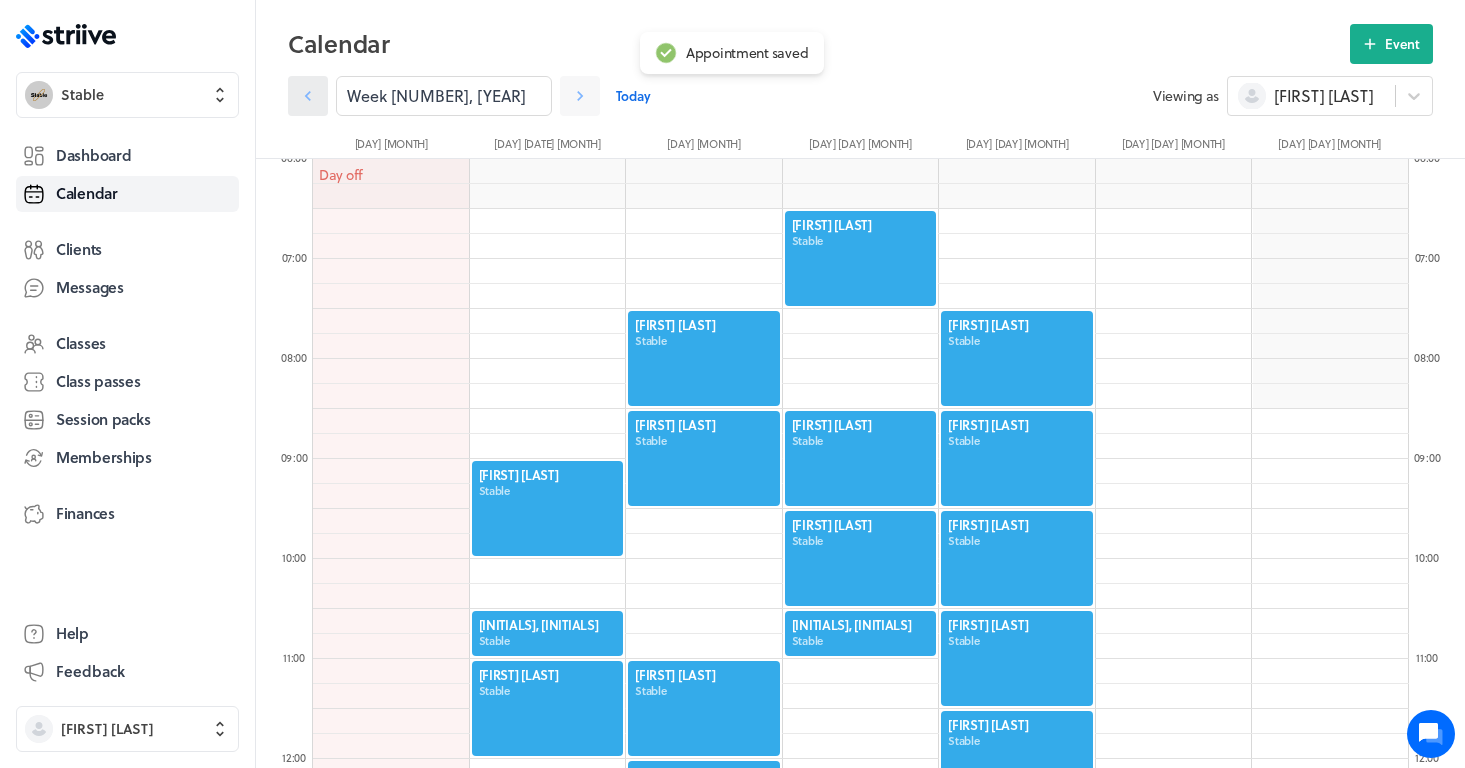 click at bounding box center (308, 96) 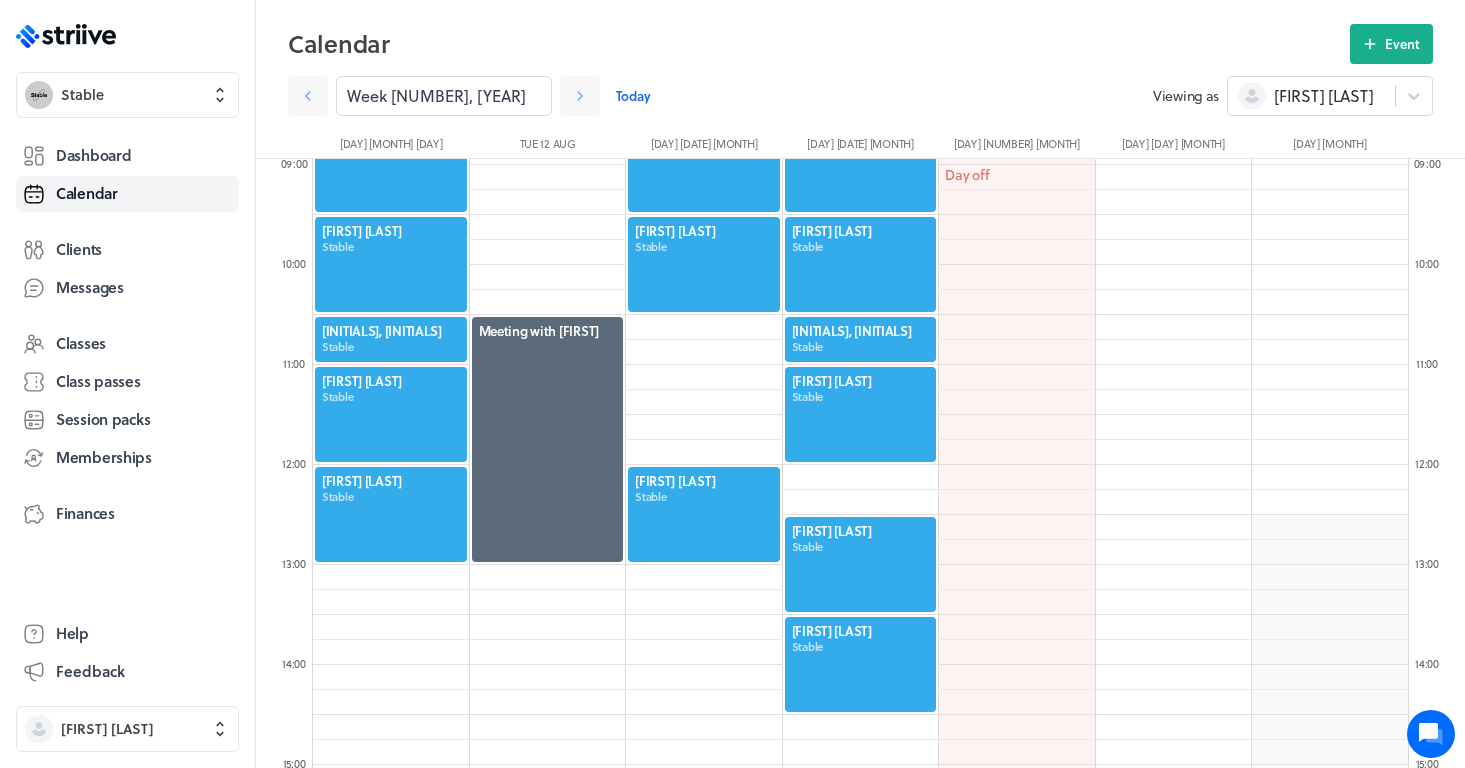scroll, scrollTop: 901, scrollLeft: 0, axis: vertical 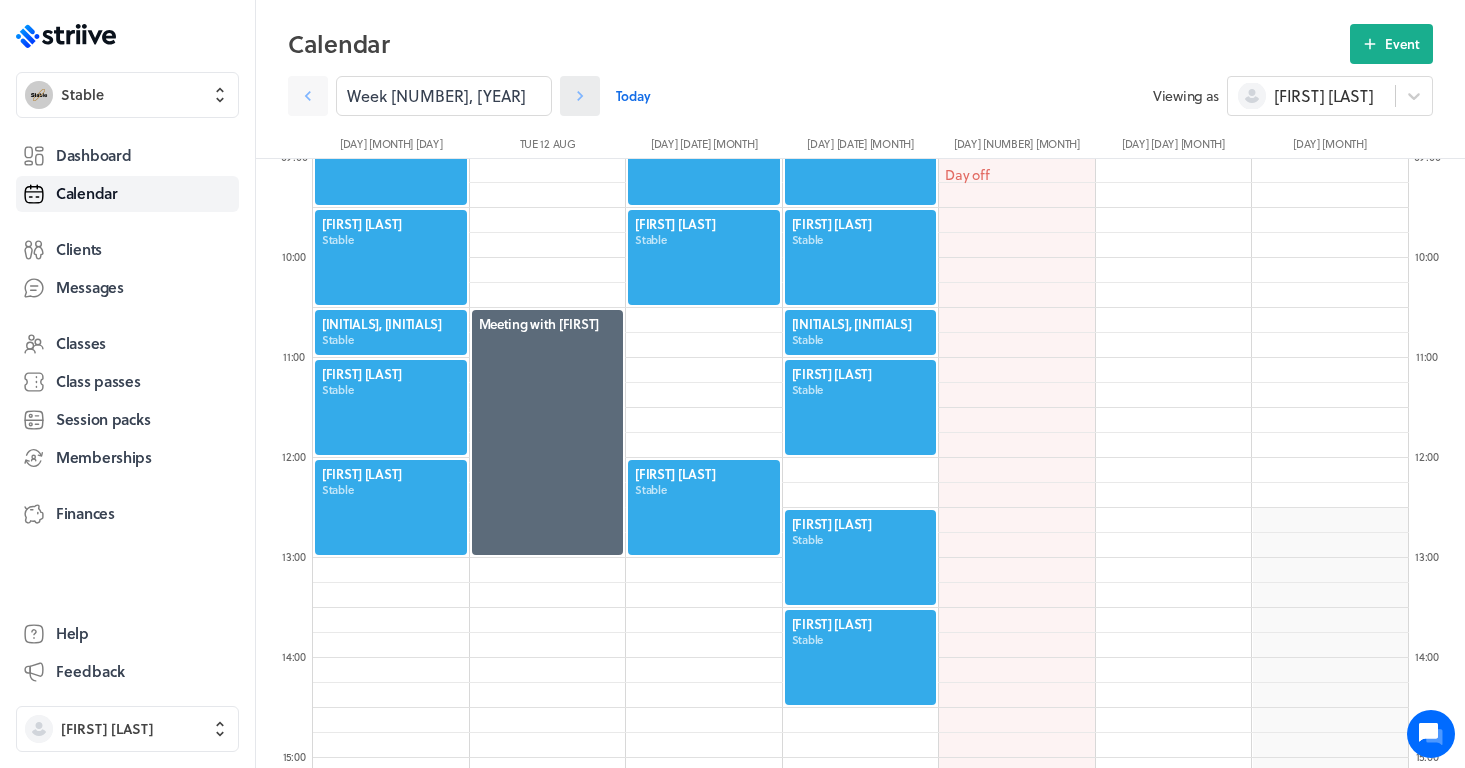 click 